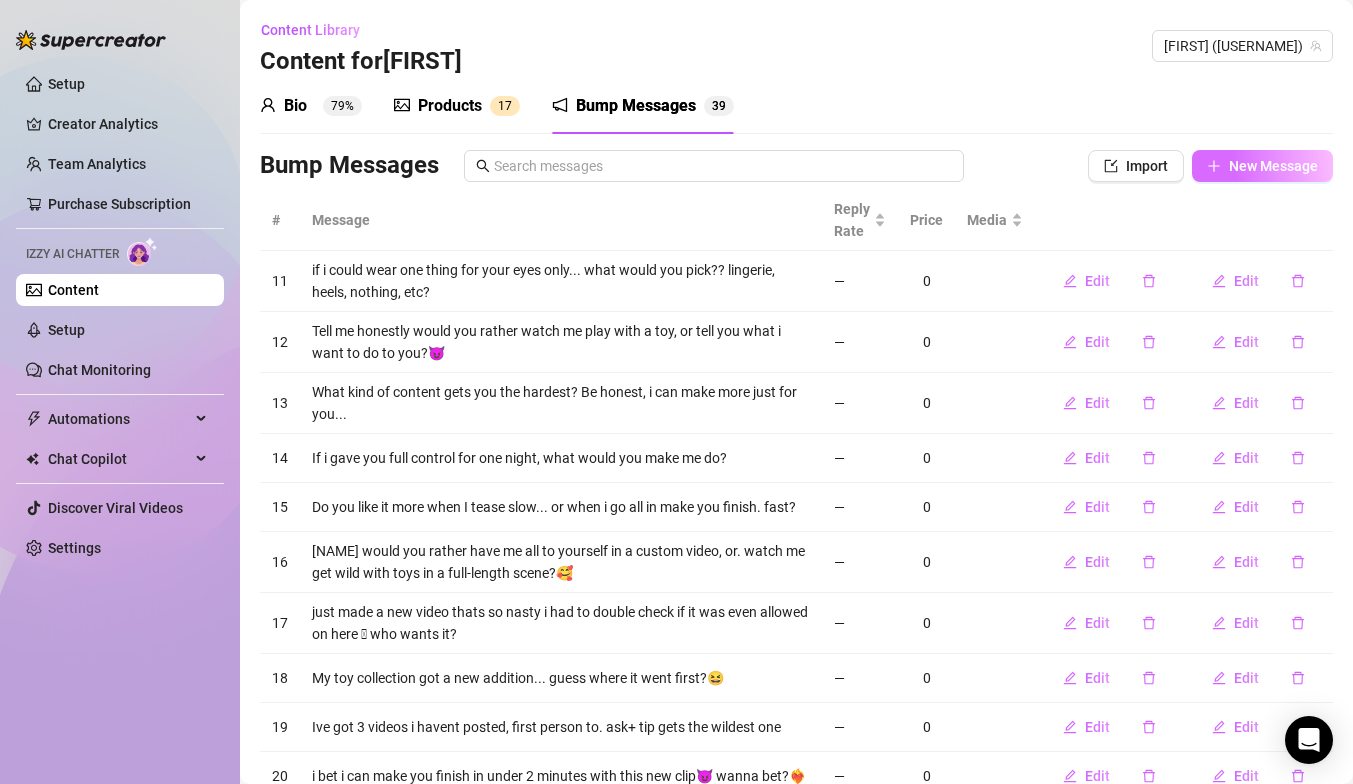 click on "New Message" at bounding box center (1273, 166) 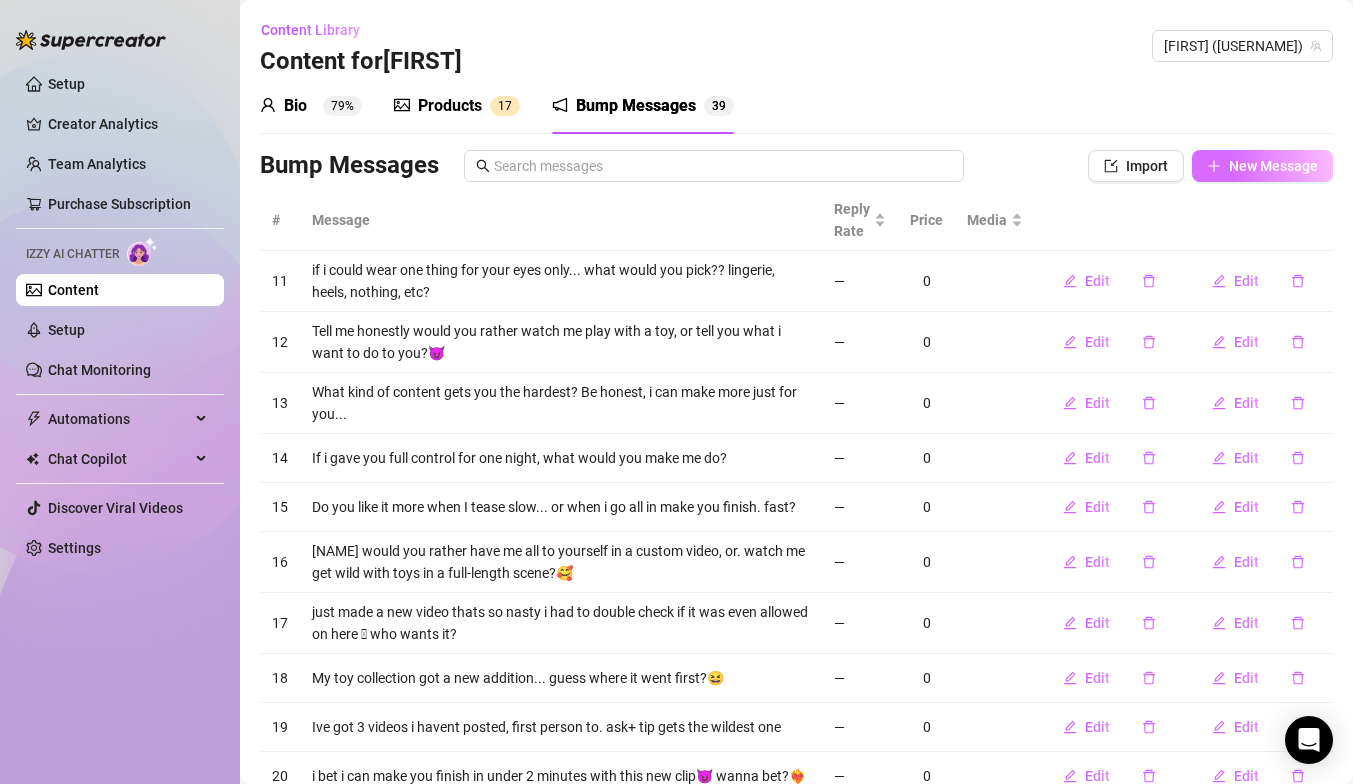 scroll, scrollTop: 0, scrollLeft: 0, axis: both 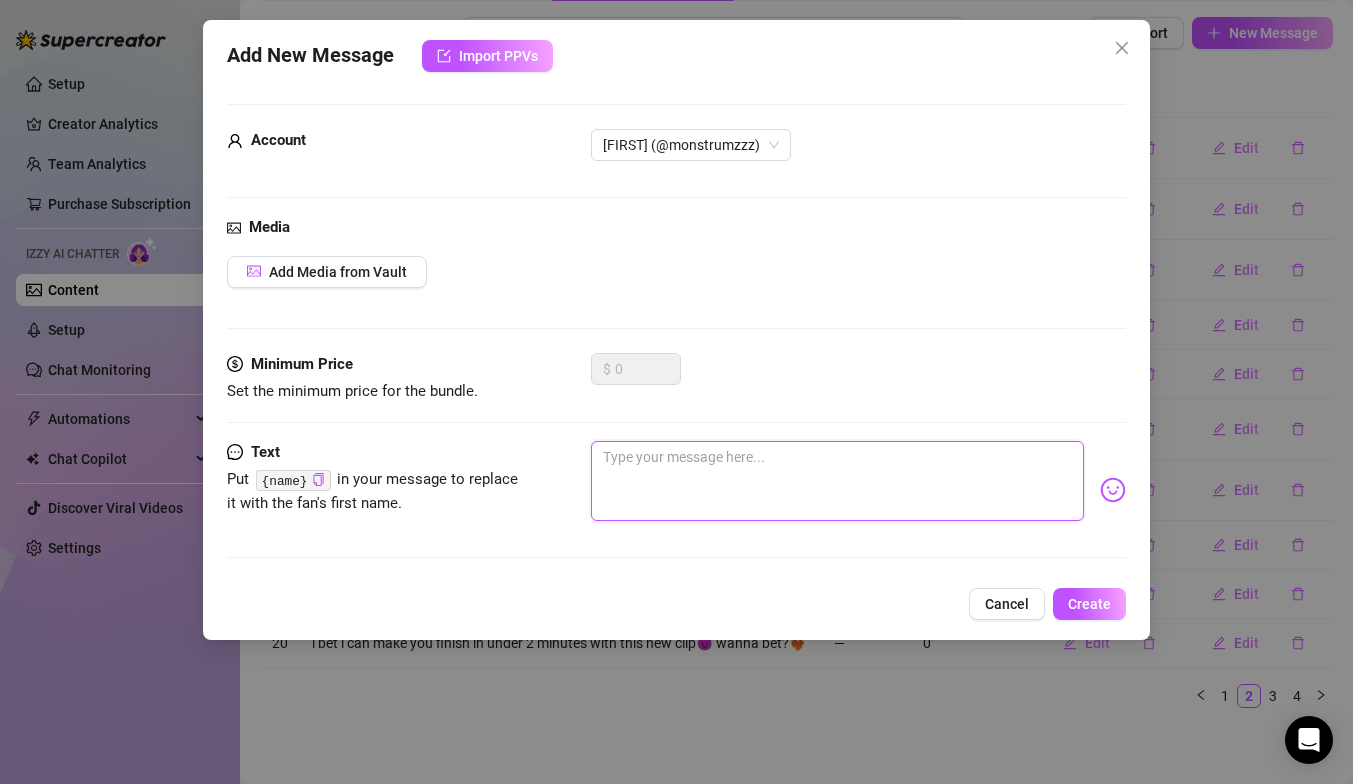 click at bounding box center (837, 481) 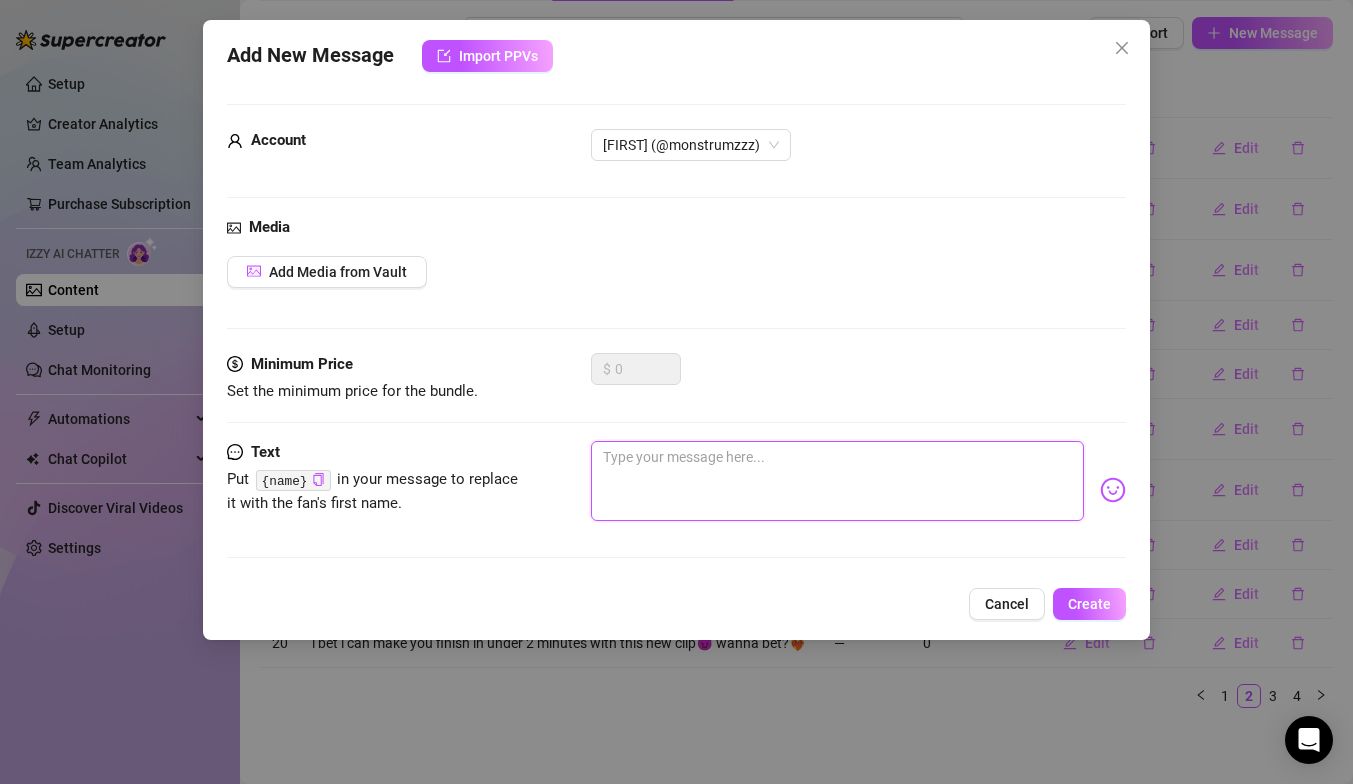 paste on "Be real… if I squirted on your chest, would you wipe it off or rub it in? 😮‍💨💦" 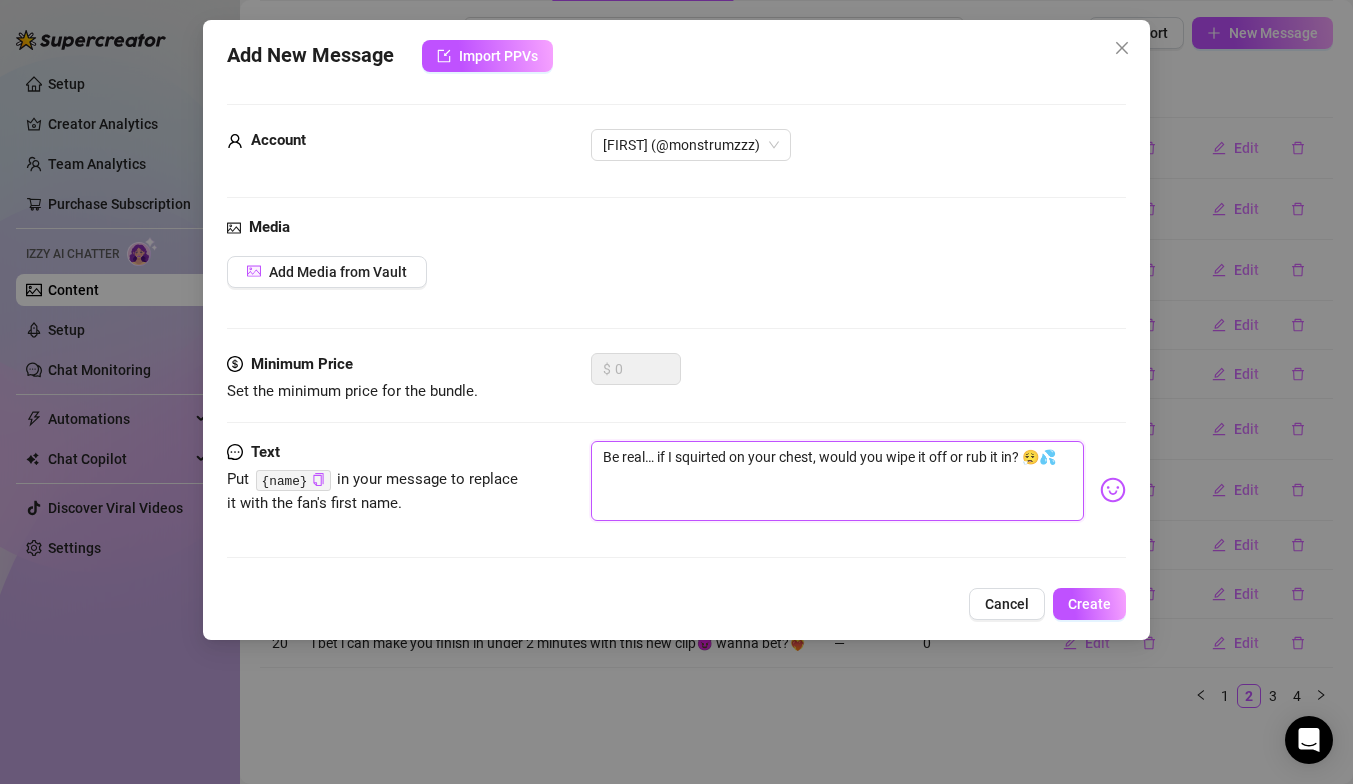 drag, startPoint x: 1059, startPoint y: 457, endPoint x: 588, endPoint y: 448, distance: 471.08597 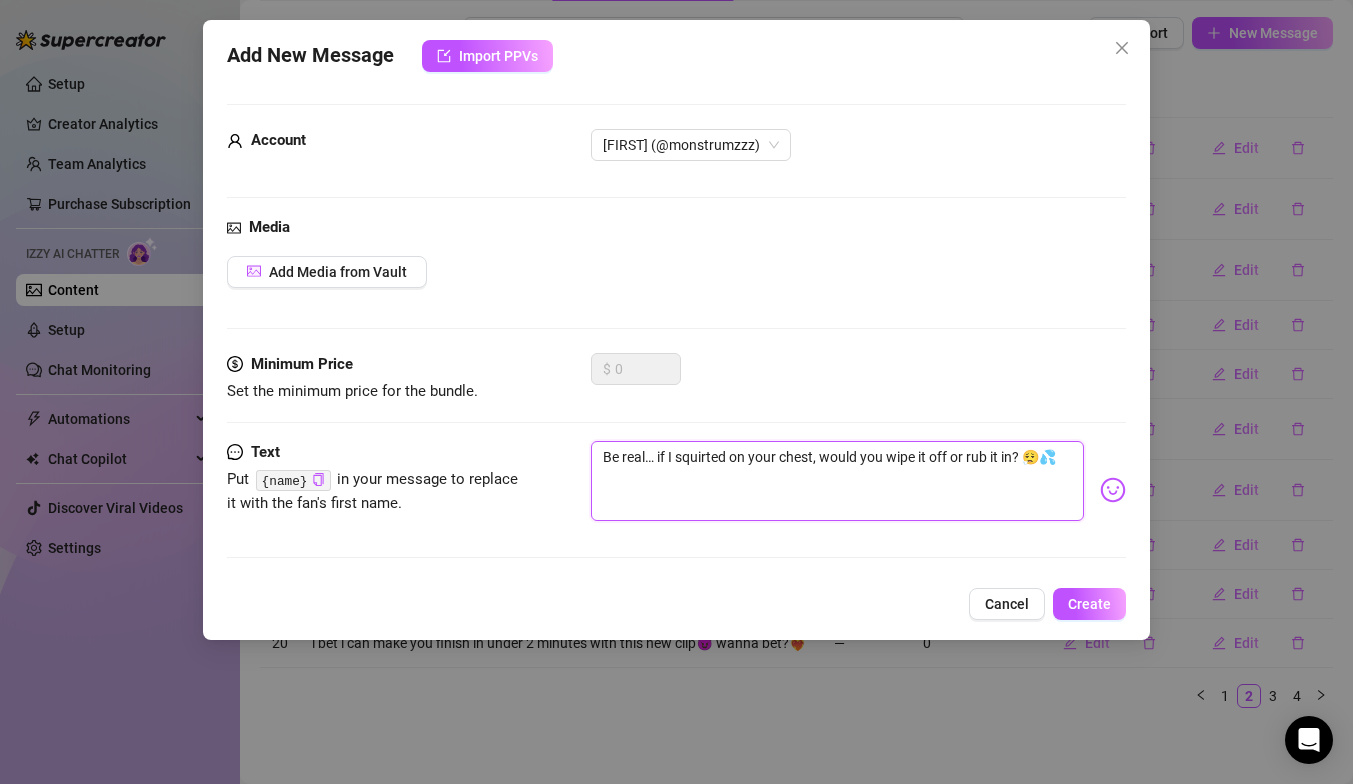 click on "Text Put   {name}   in your message to replace it with the fan's first name. Be real… if I squirted on your chest, would you wipe it off or rub it in? 😮‍💨💦" at bounding box center (676, 490) 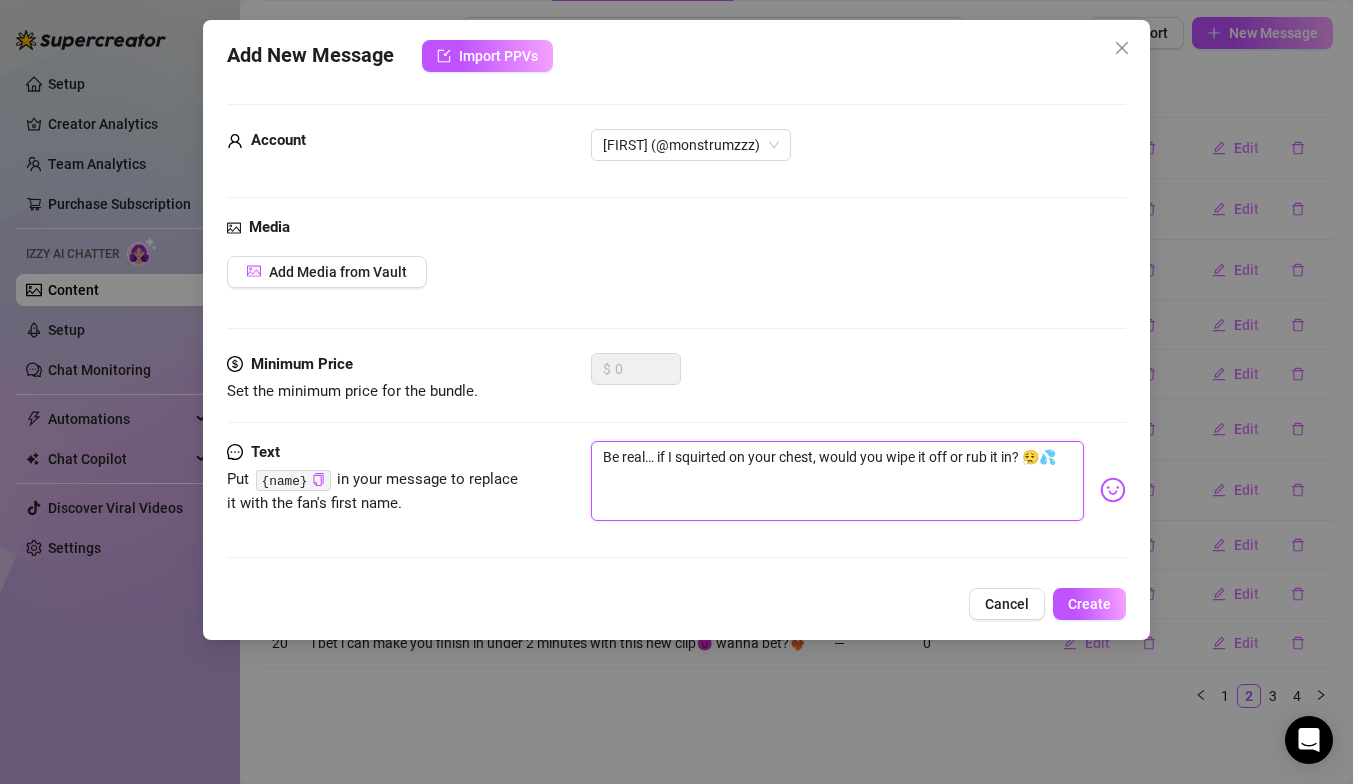 type on "Type your message here..." 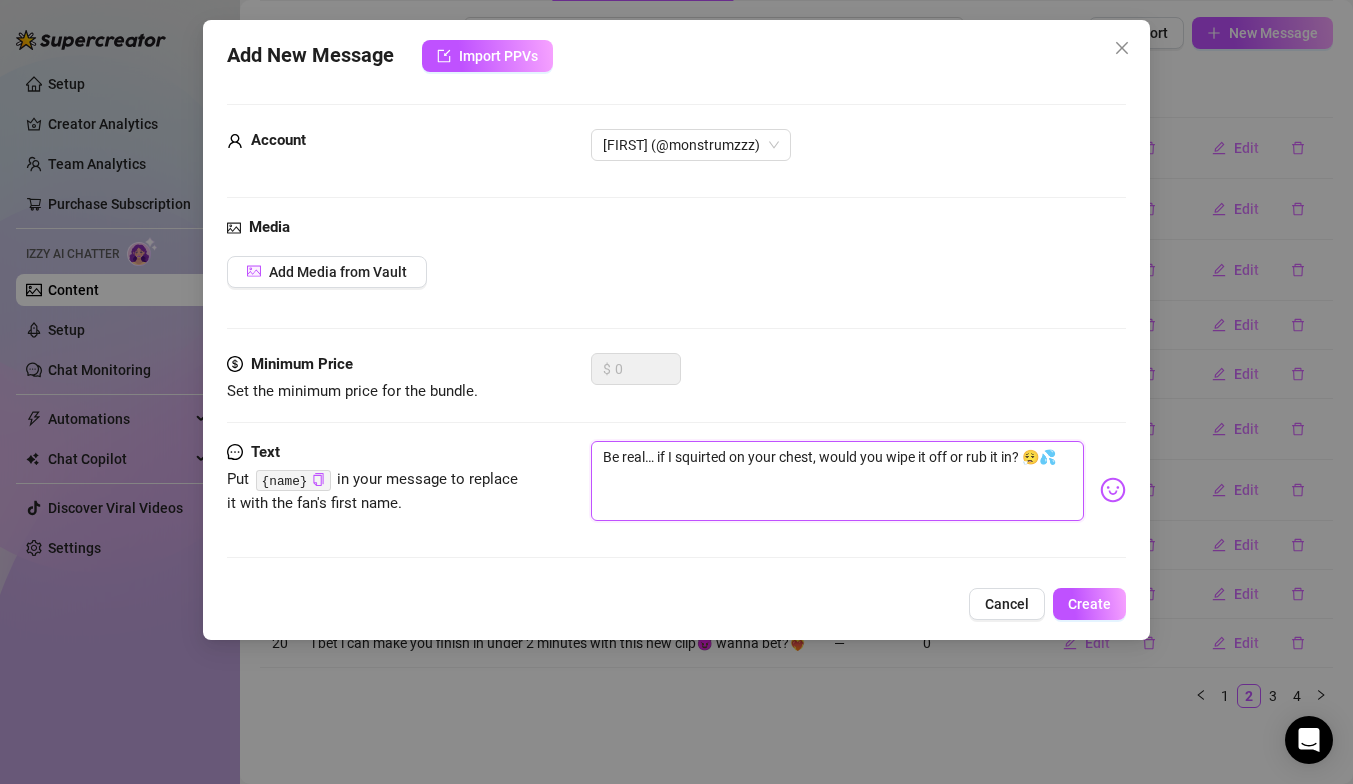 type 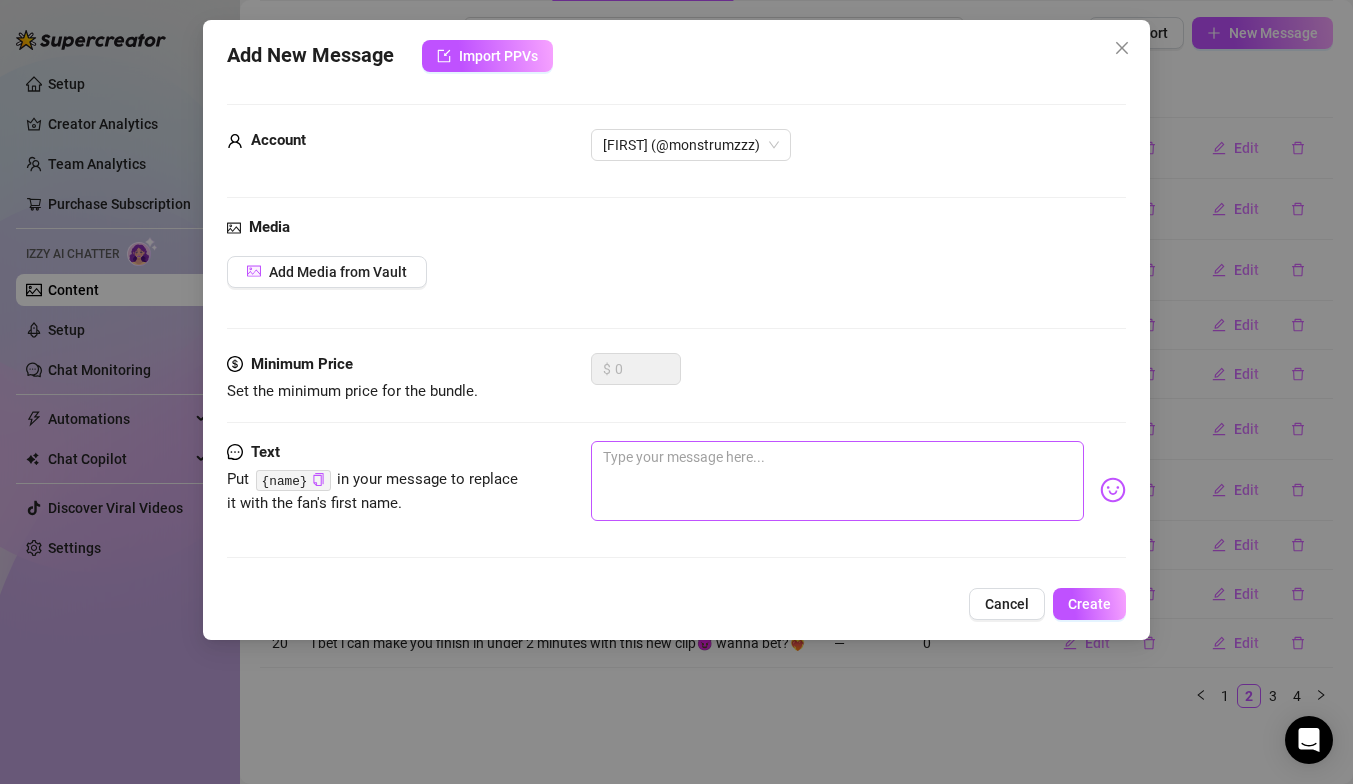 type on "Would you let me use your face like a toy and call it “quality time”? 😩🧸" 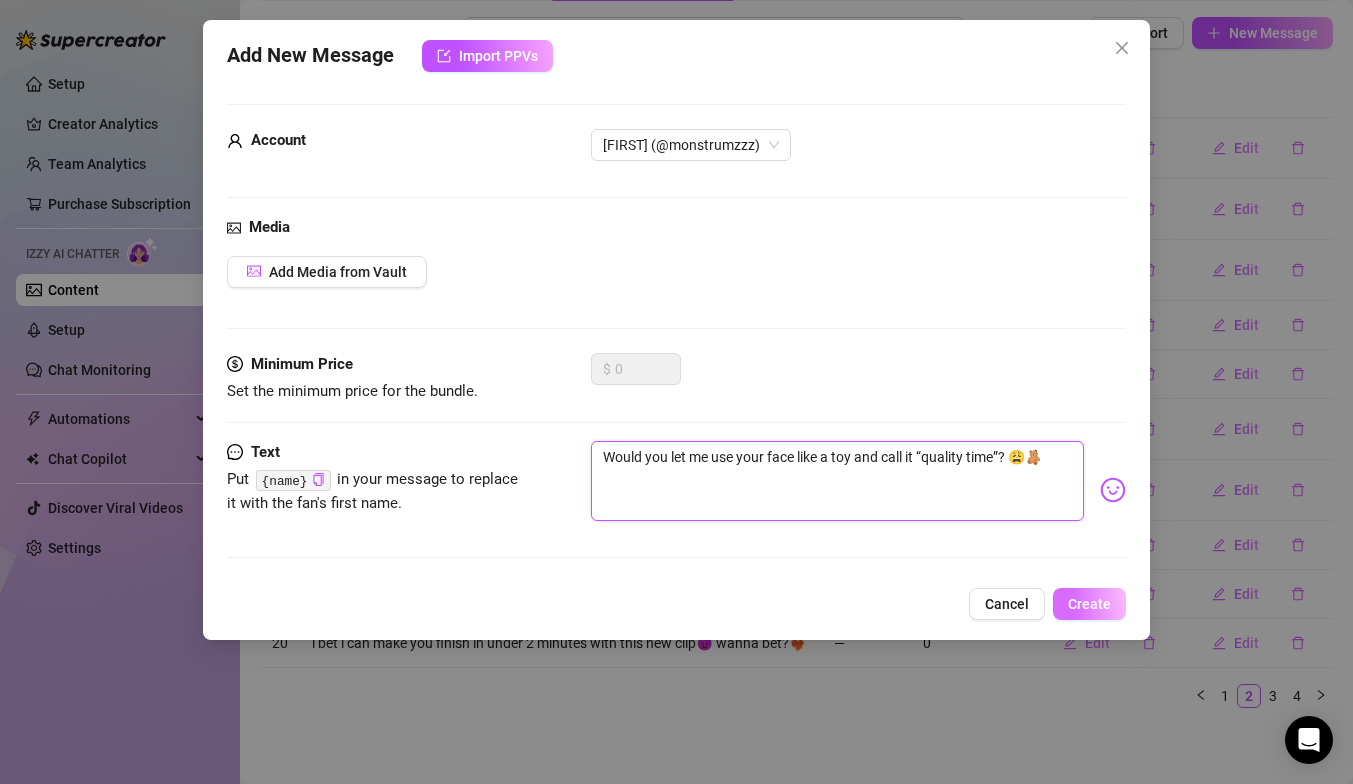 type on "Would you let me use your face like a toy and call it “quality time”? 😩🧸" 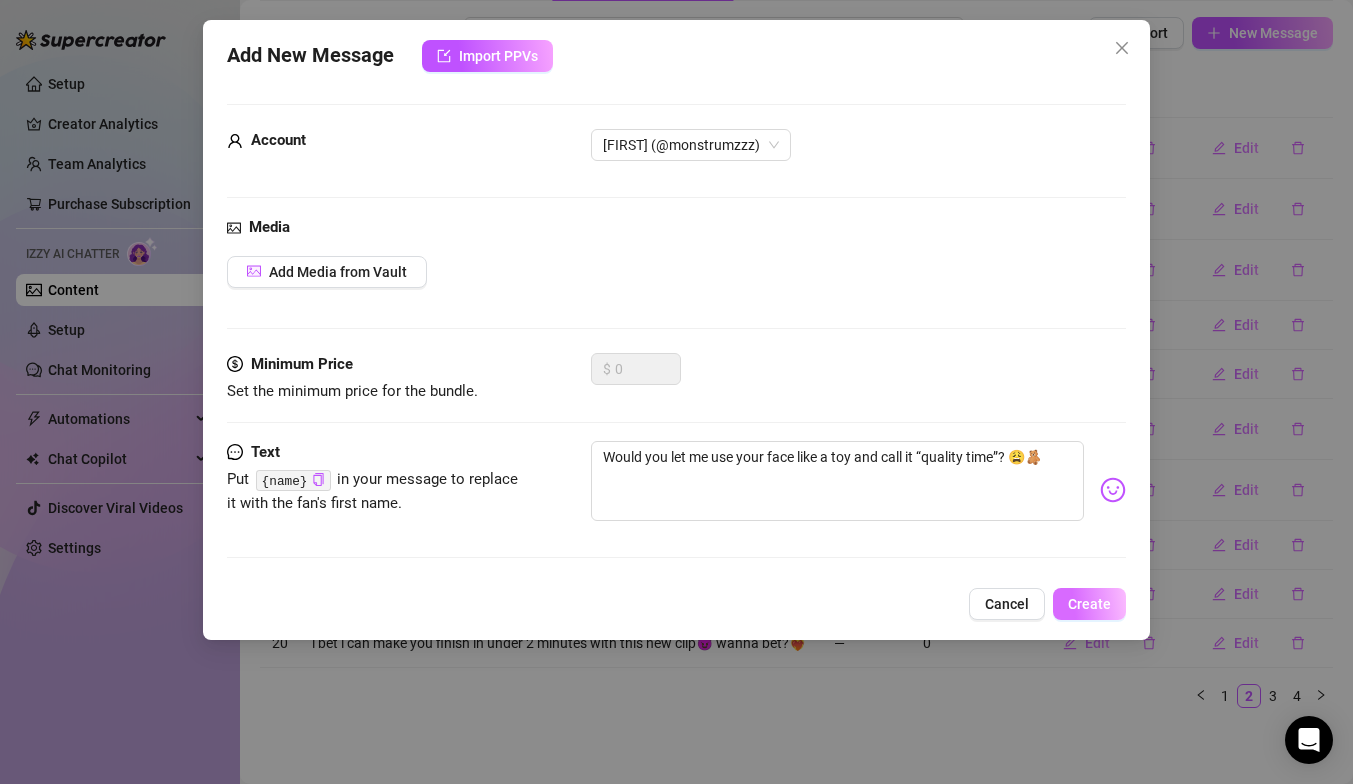 click on "Create" at bounding box center (1089, 604) 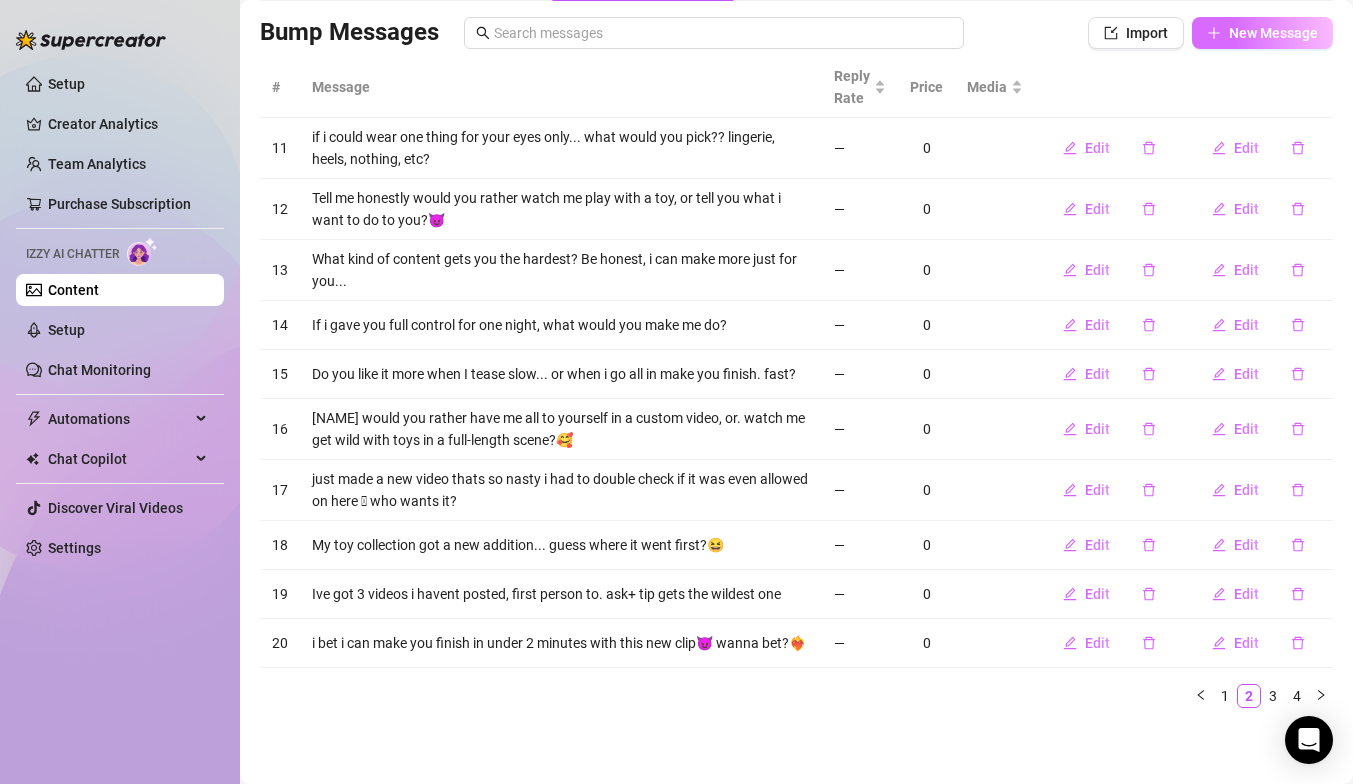 click on "New Message" at bounding box center [1262, 33] 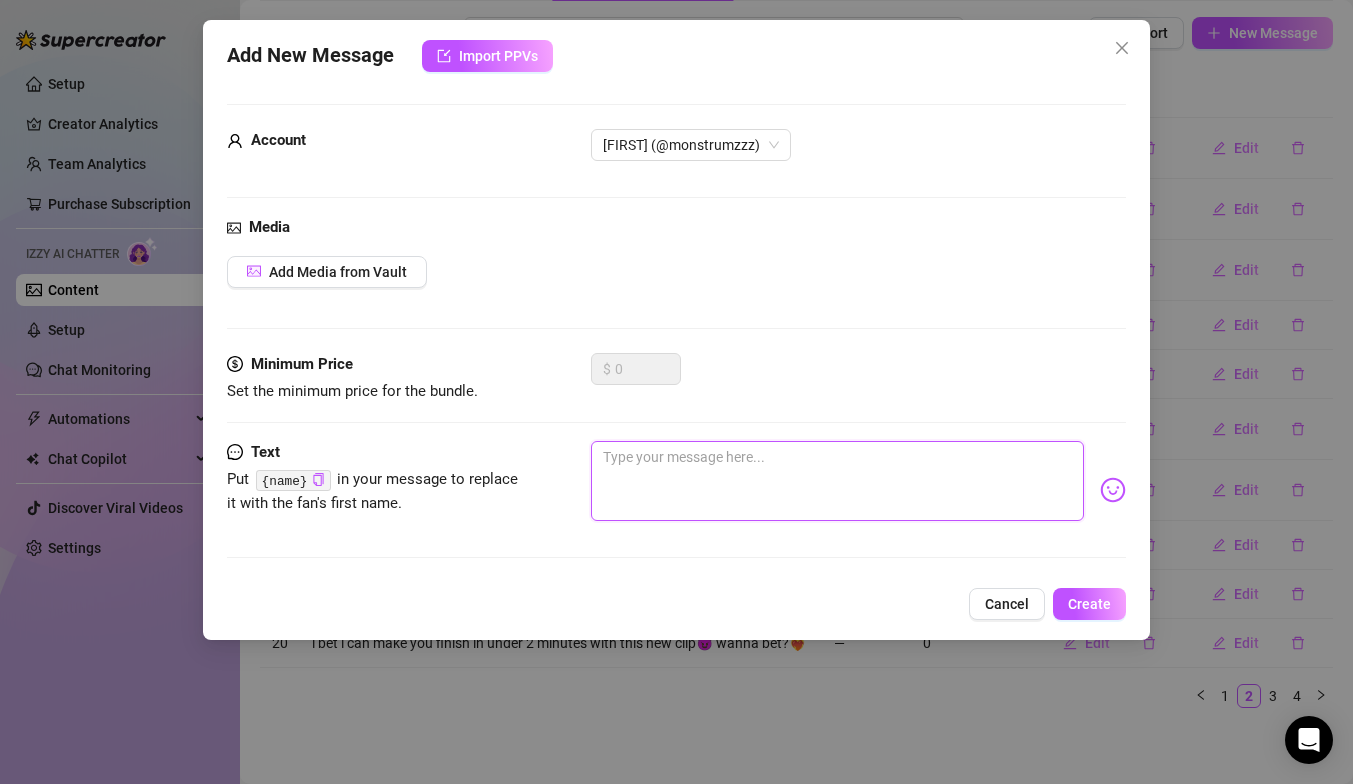 click at bounding box center (837, 481) 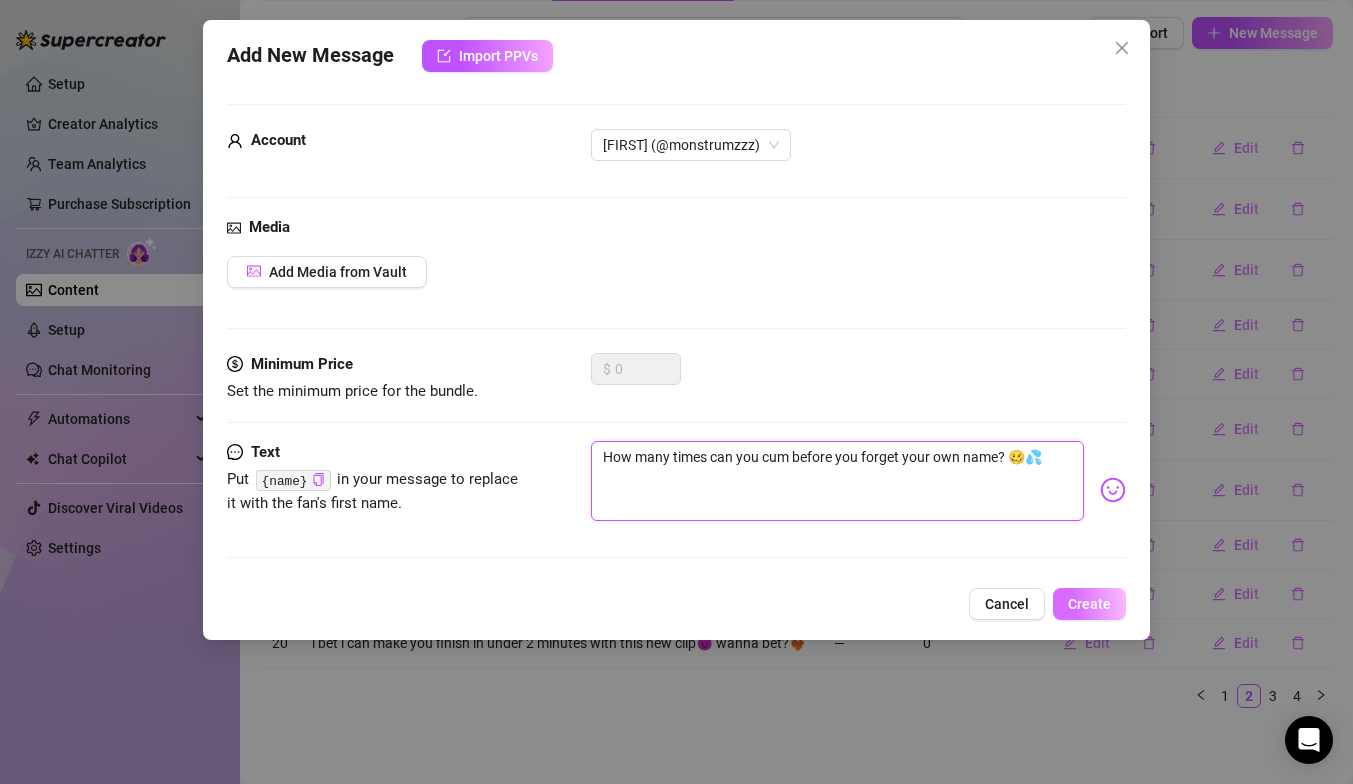 type on "How many times can you cum before you forget your own name? 🥴💦" 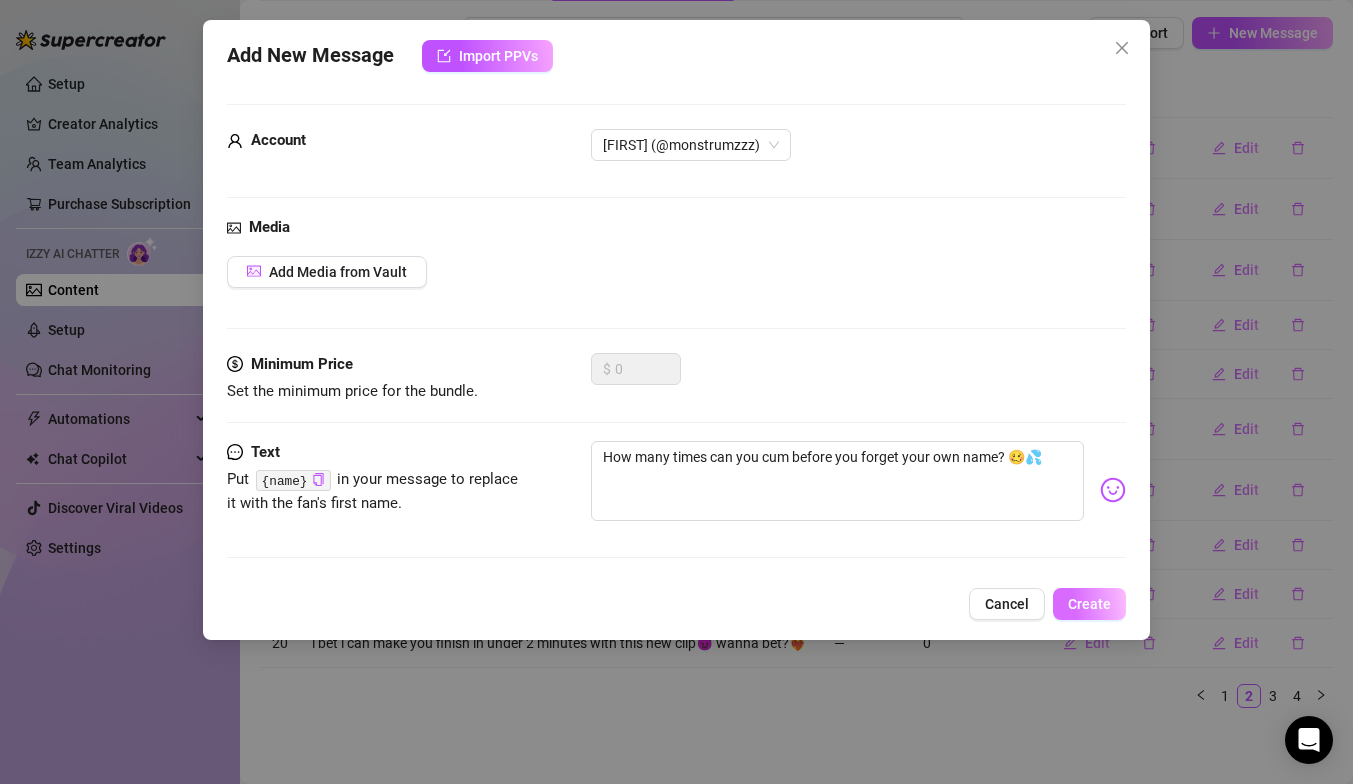 click on "Create" at bounding box center (1089, 604) 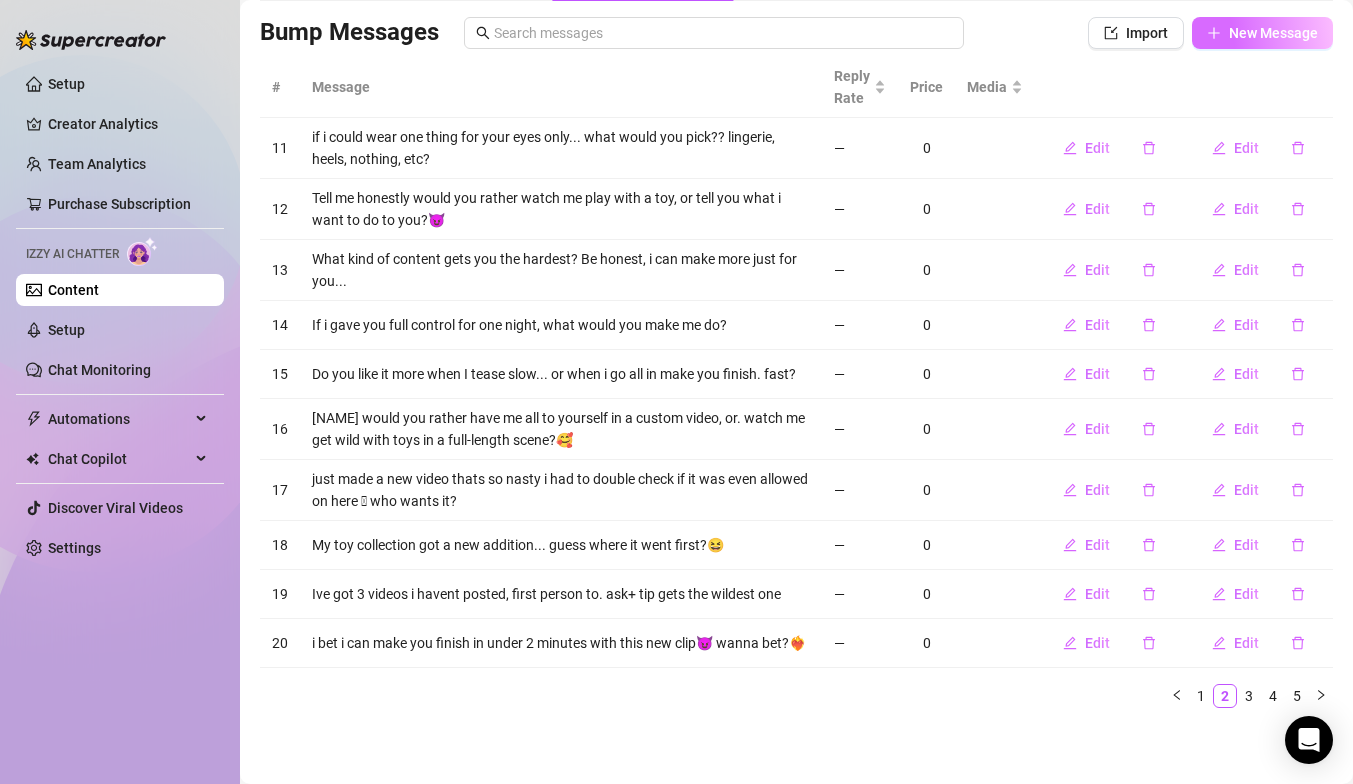 click on "New Message" at bounding box center [1273, 33] 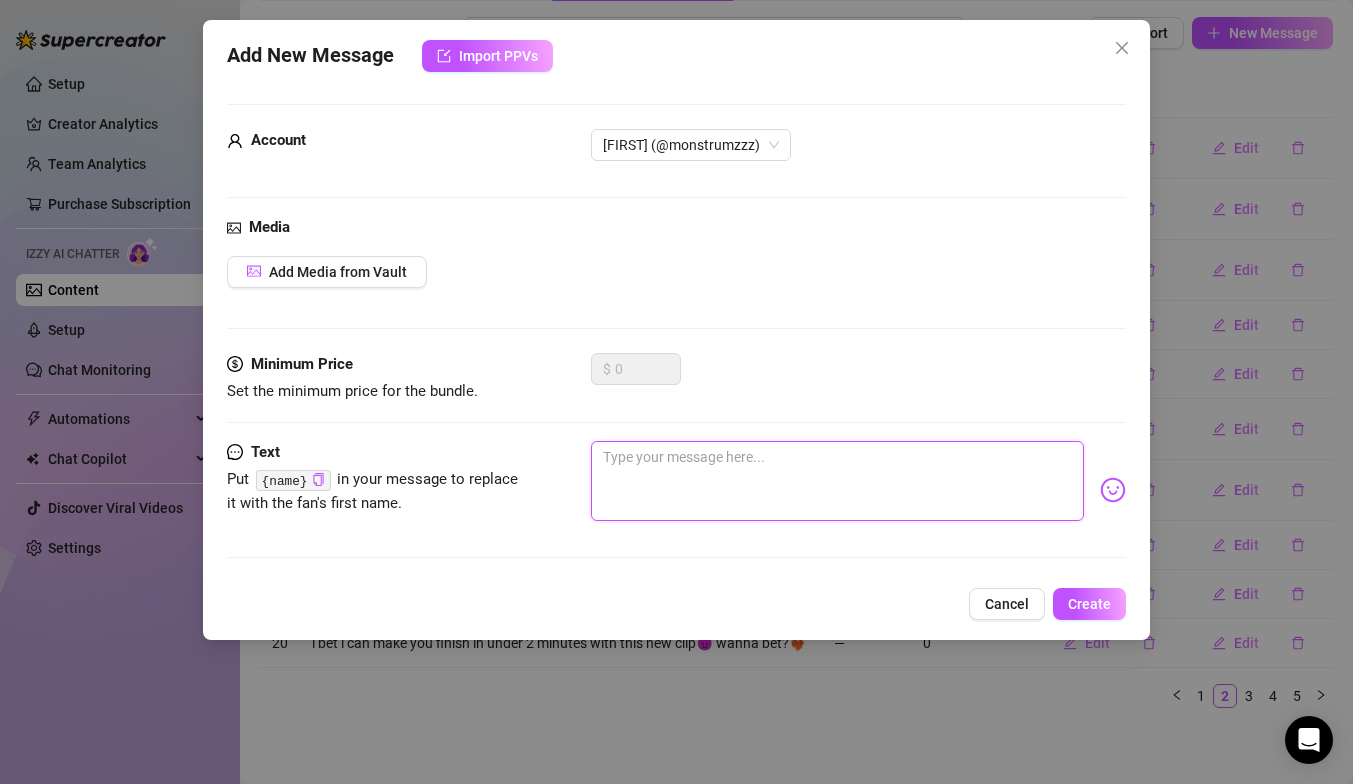 click at bounding box center [837, 481] 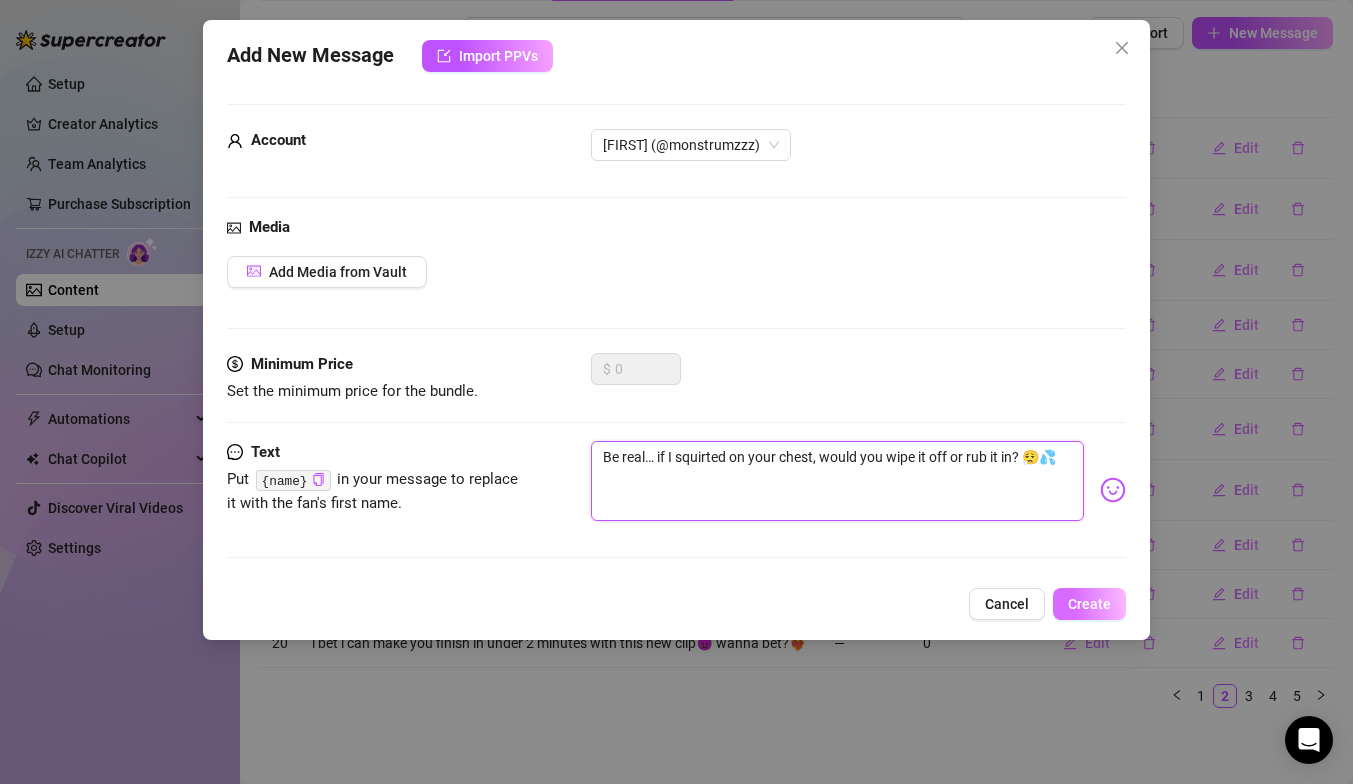 type on "Be real… if I squirted on your chest, would you wipe it off or rub it in? 😮‍💨💦" 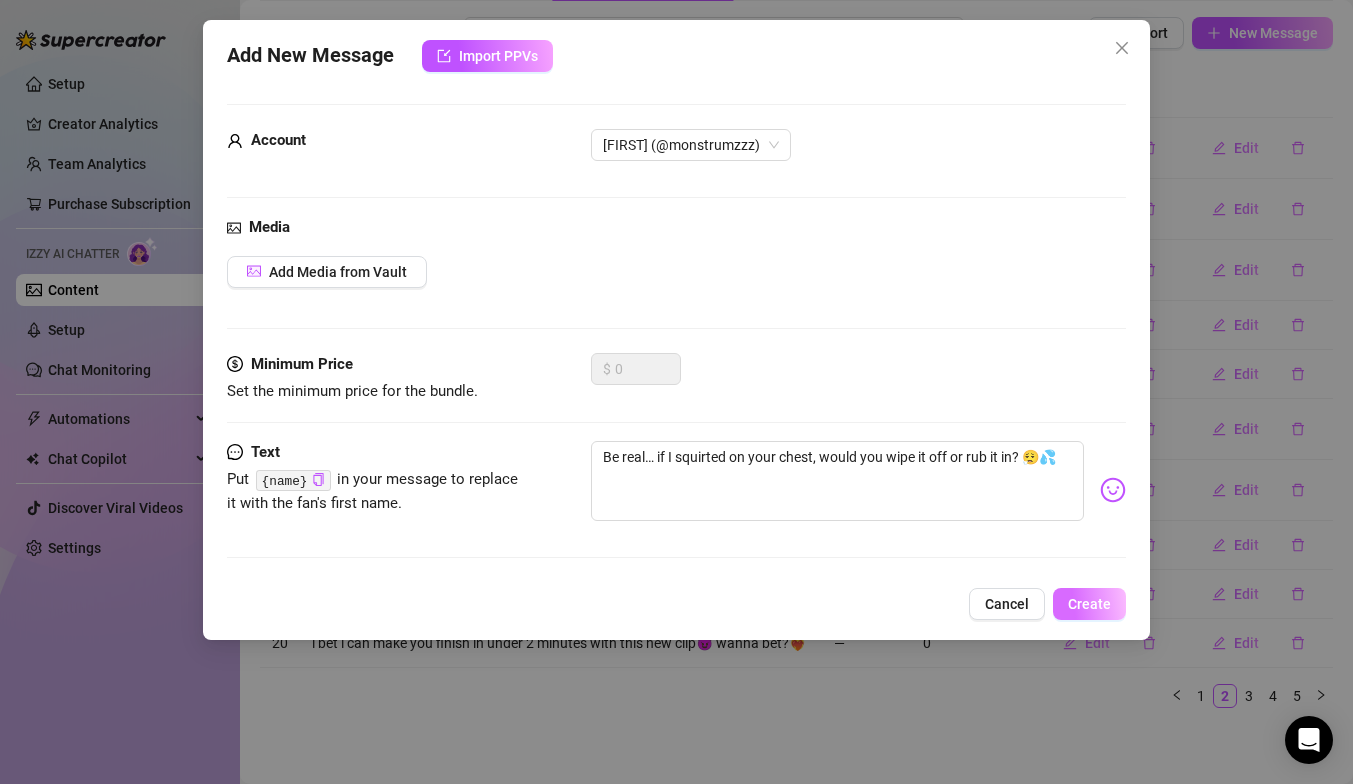 click on "Create" at bounding box center [1089, 604] 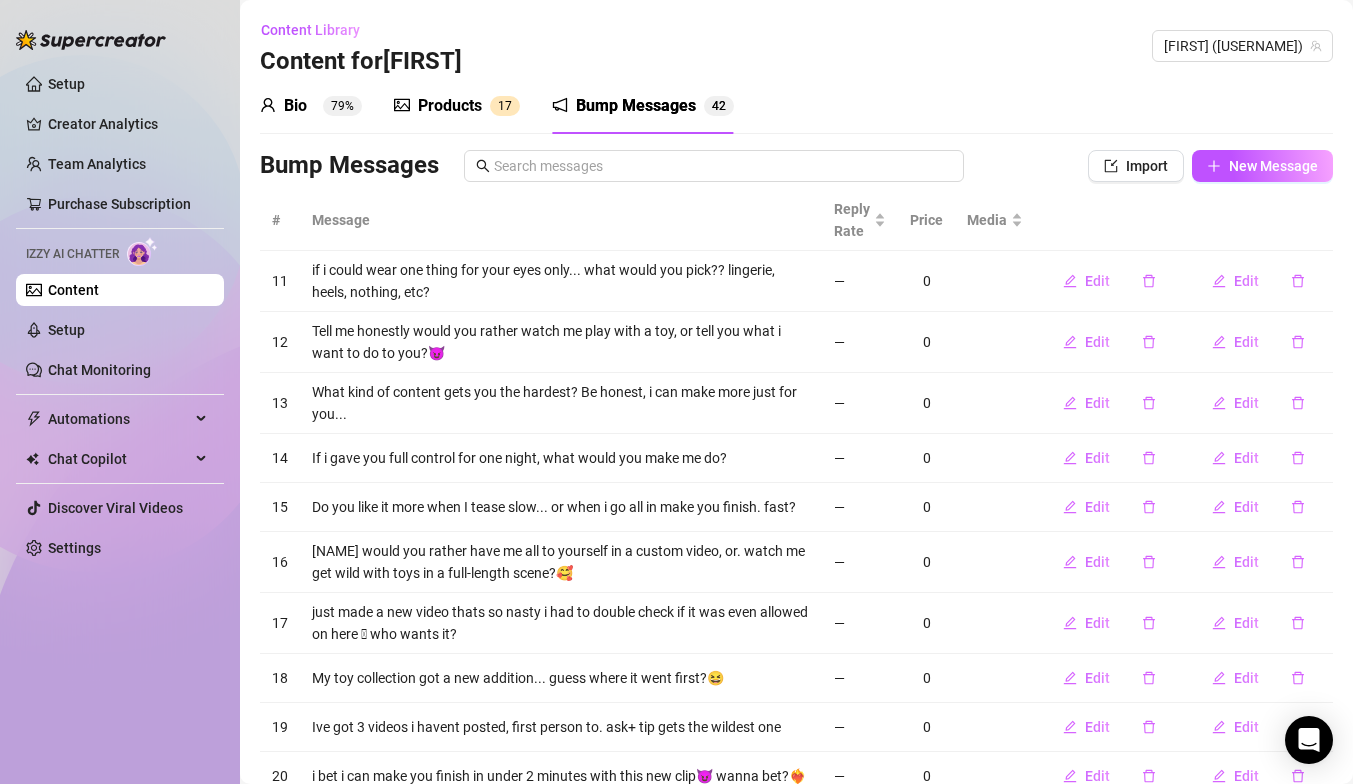 scroll, scrollTop: 133, scrollLeft: 0, axis: vertical 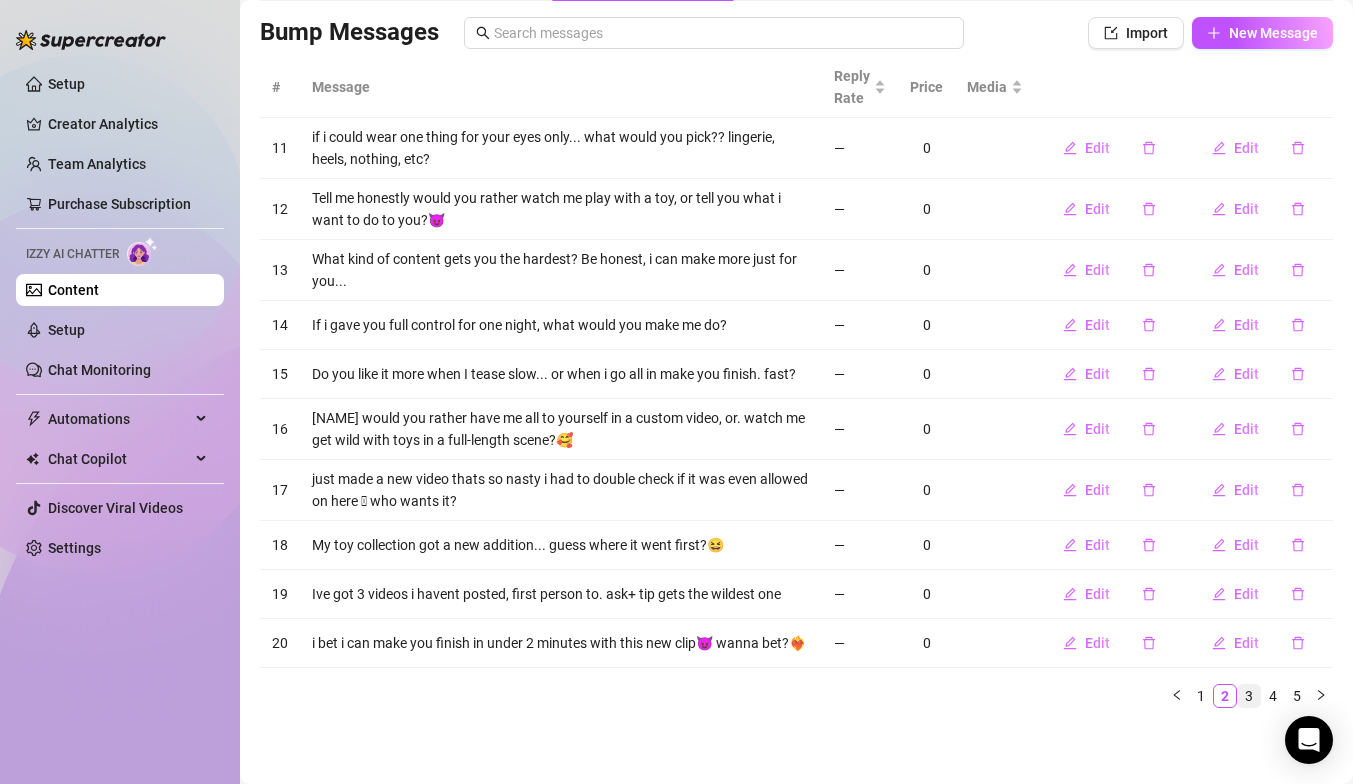 click on "3" at bounding box center [1249, 696] 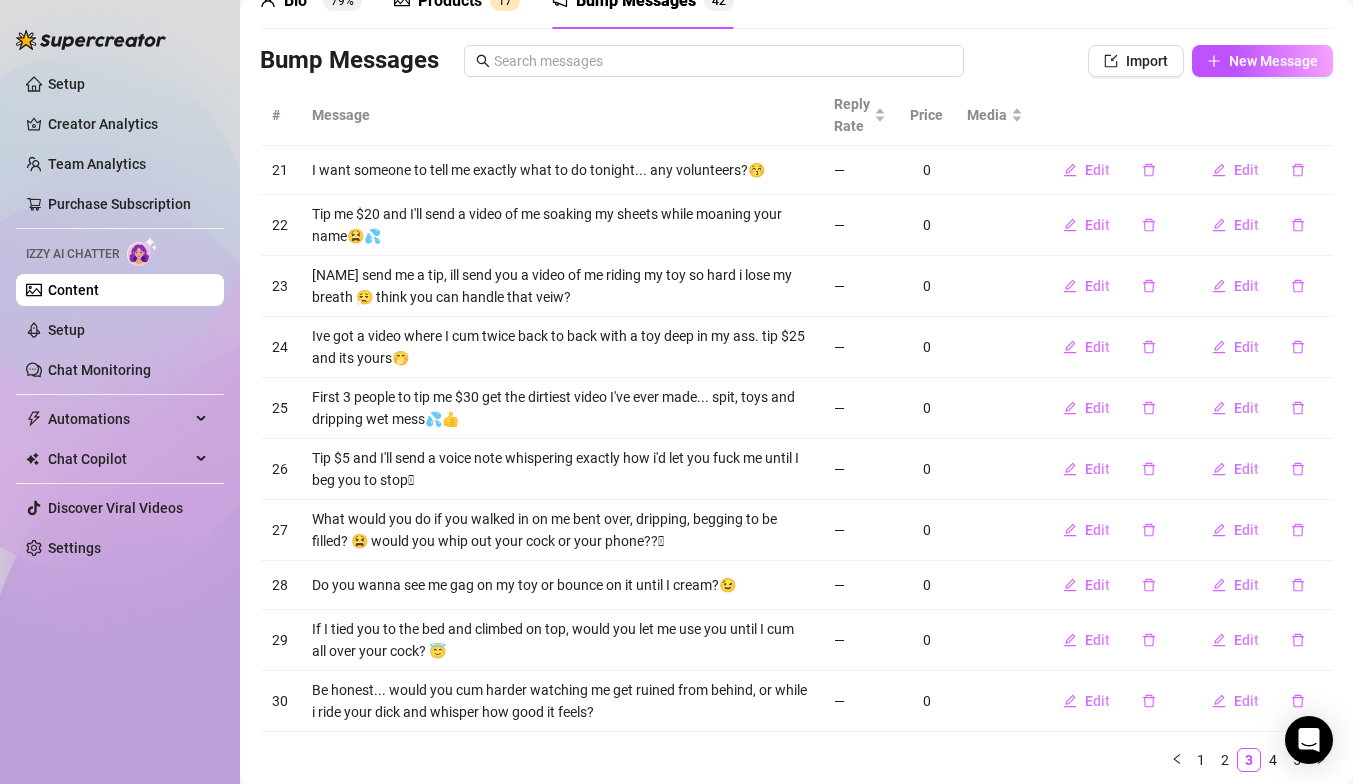 scroll, scrollTop: 99, scrollLeft: 0, axis: vertical 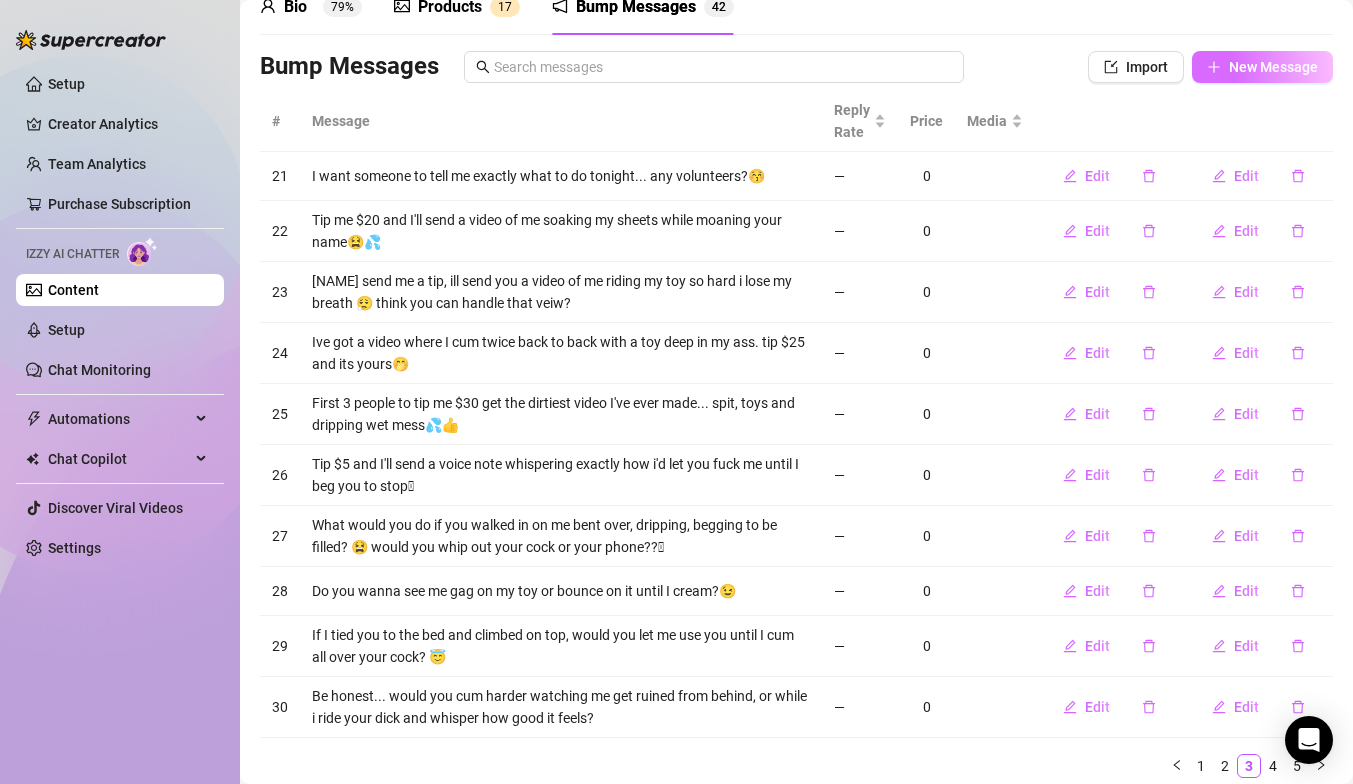 click on "New Message" at bounding box center (1273, 67) 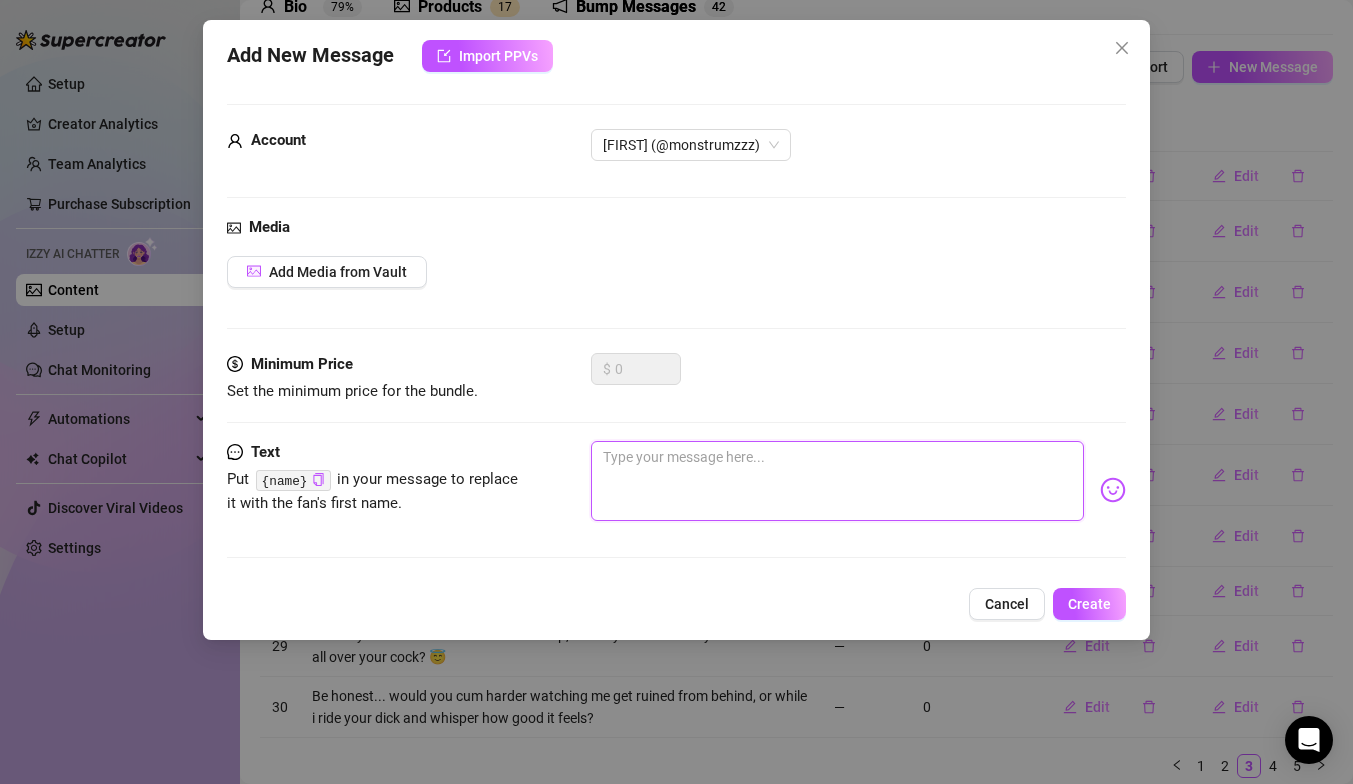 paste on "How deep do you want my throat or my pussy? Be specific. 👅🍑" 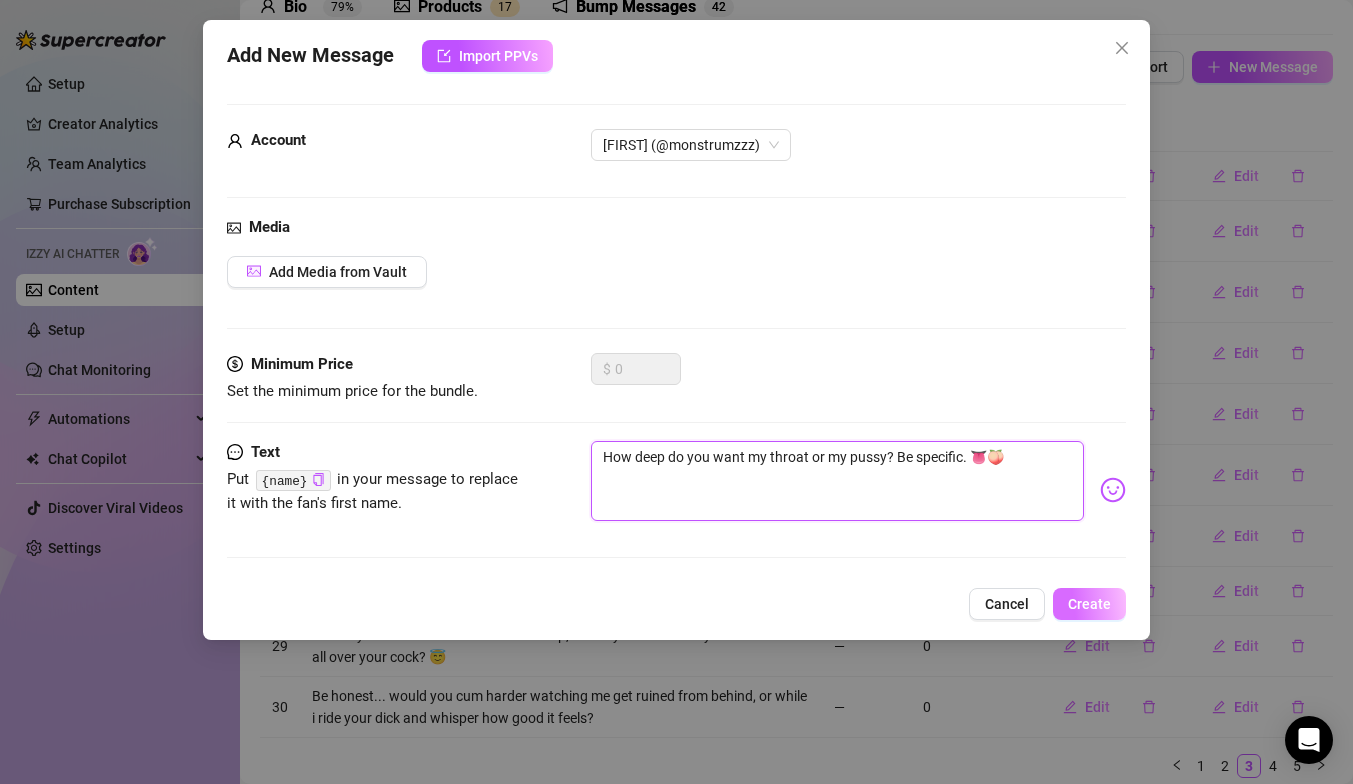type on "How deep do you want my throat or my pussy? Be specific. 👅🍑" 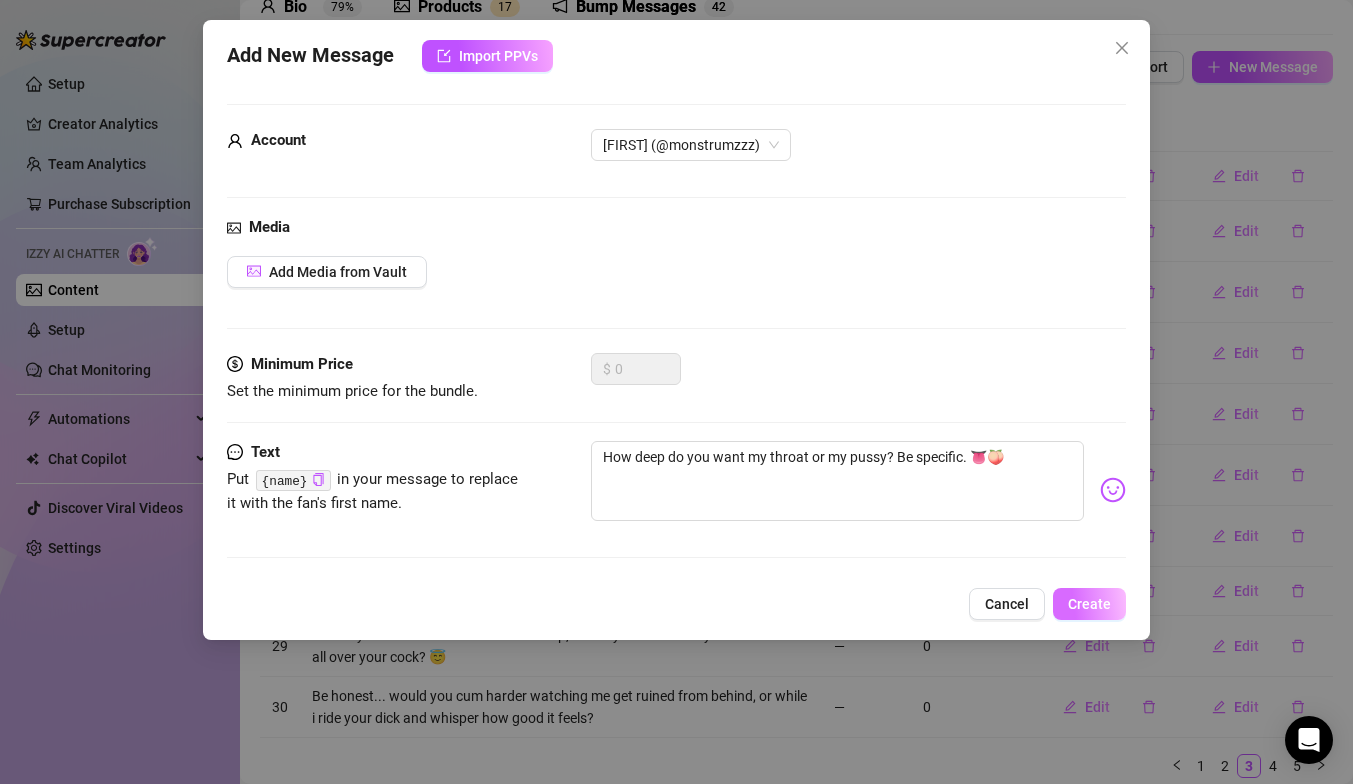click on "Create" at bounding box center [1089, 604] 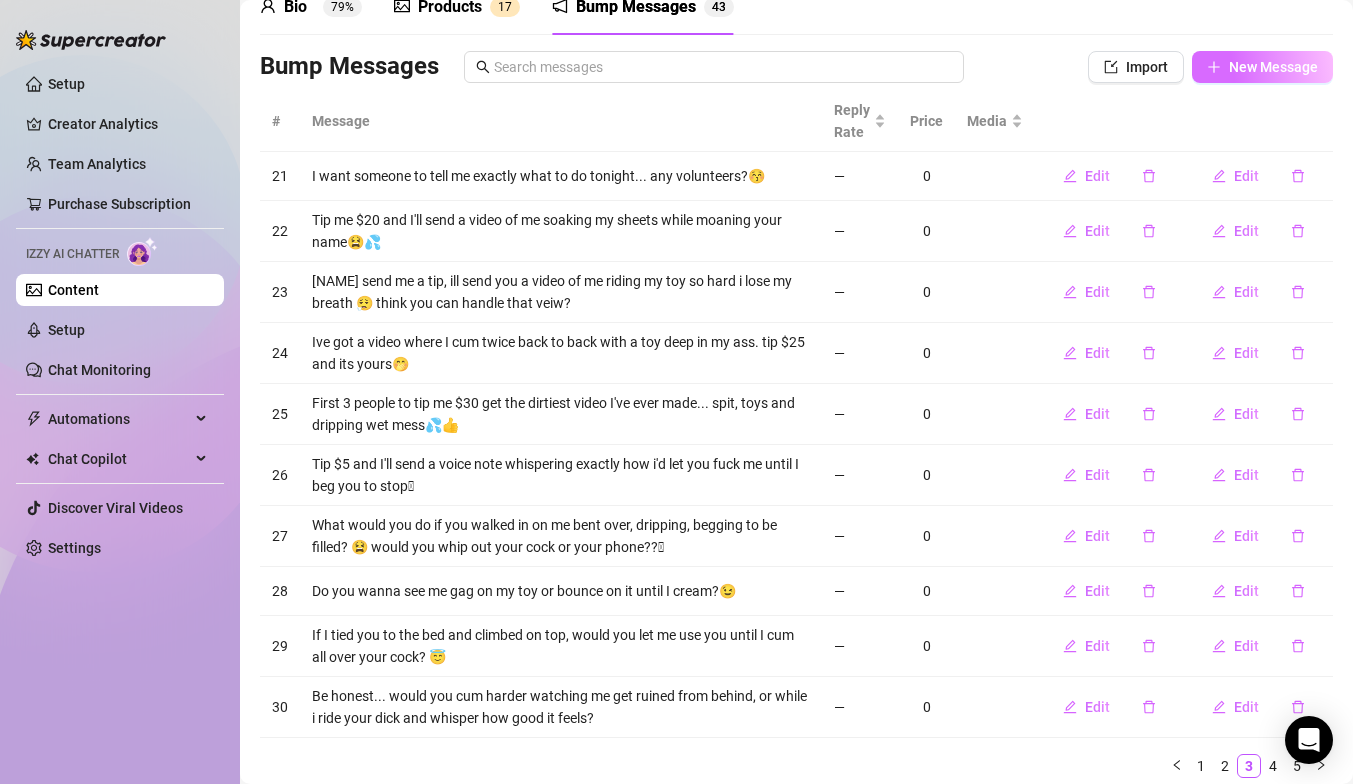 click on "New Message" at bounding box center [1273, 67] 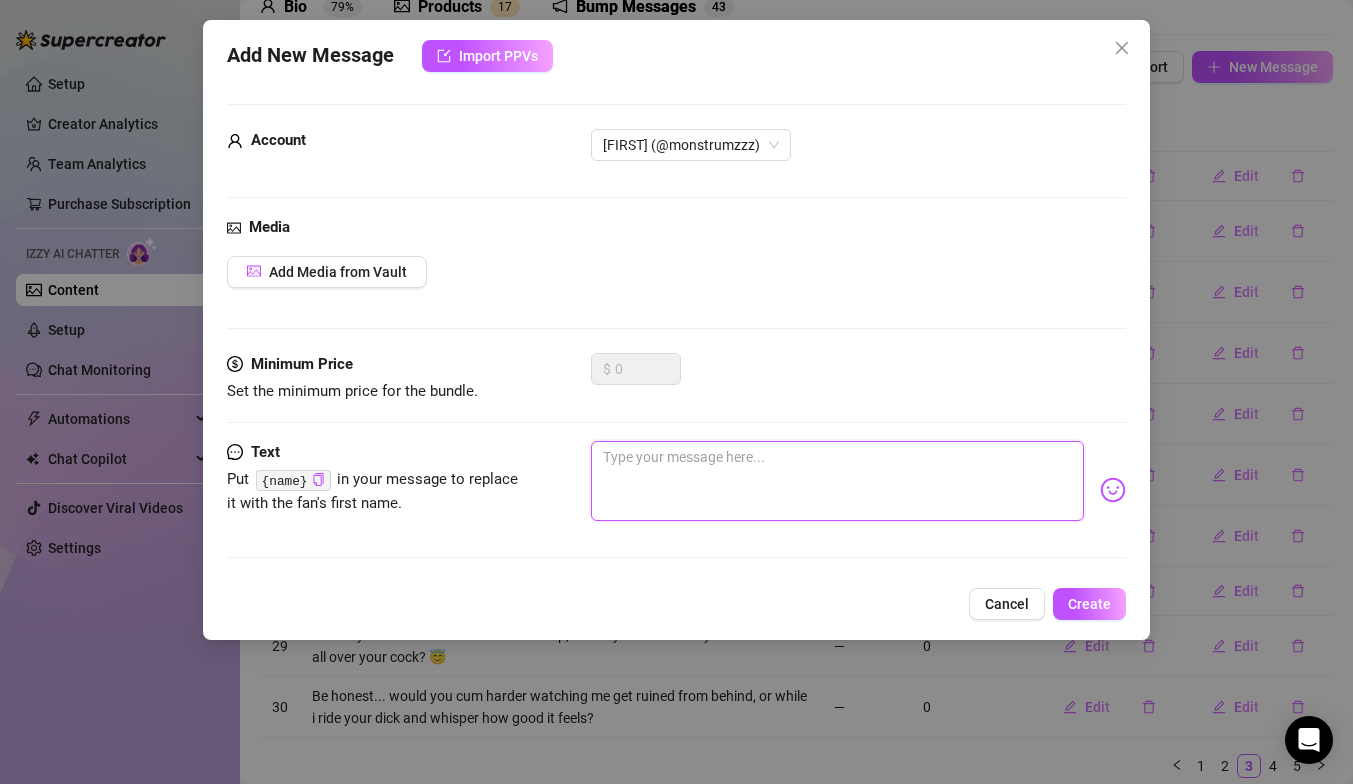 click at bounding box center [837, 481] 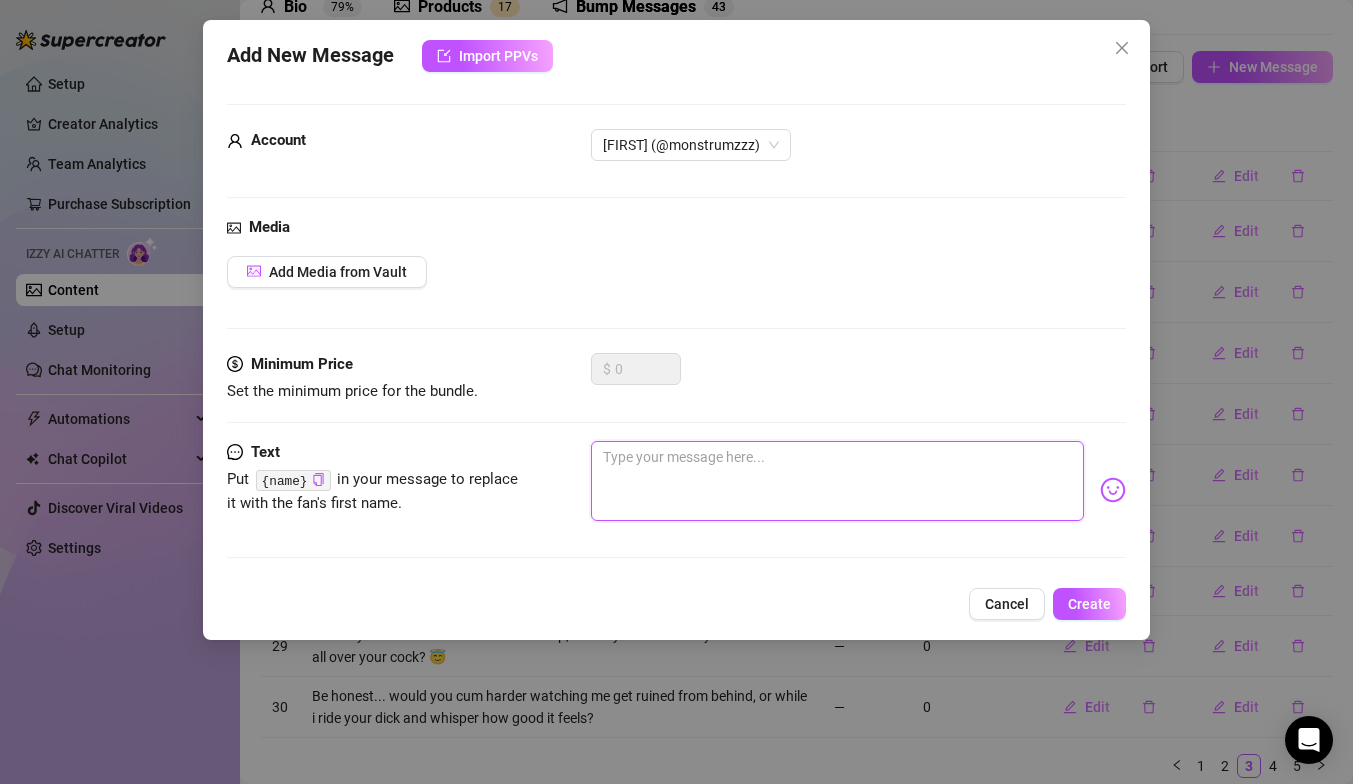 paste on "How long you planning to last with my legs locked around your neck? ⏱️🖤" 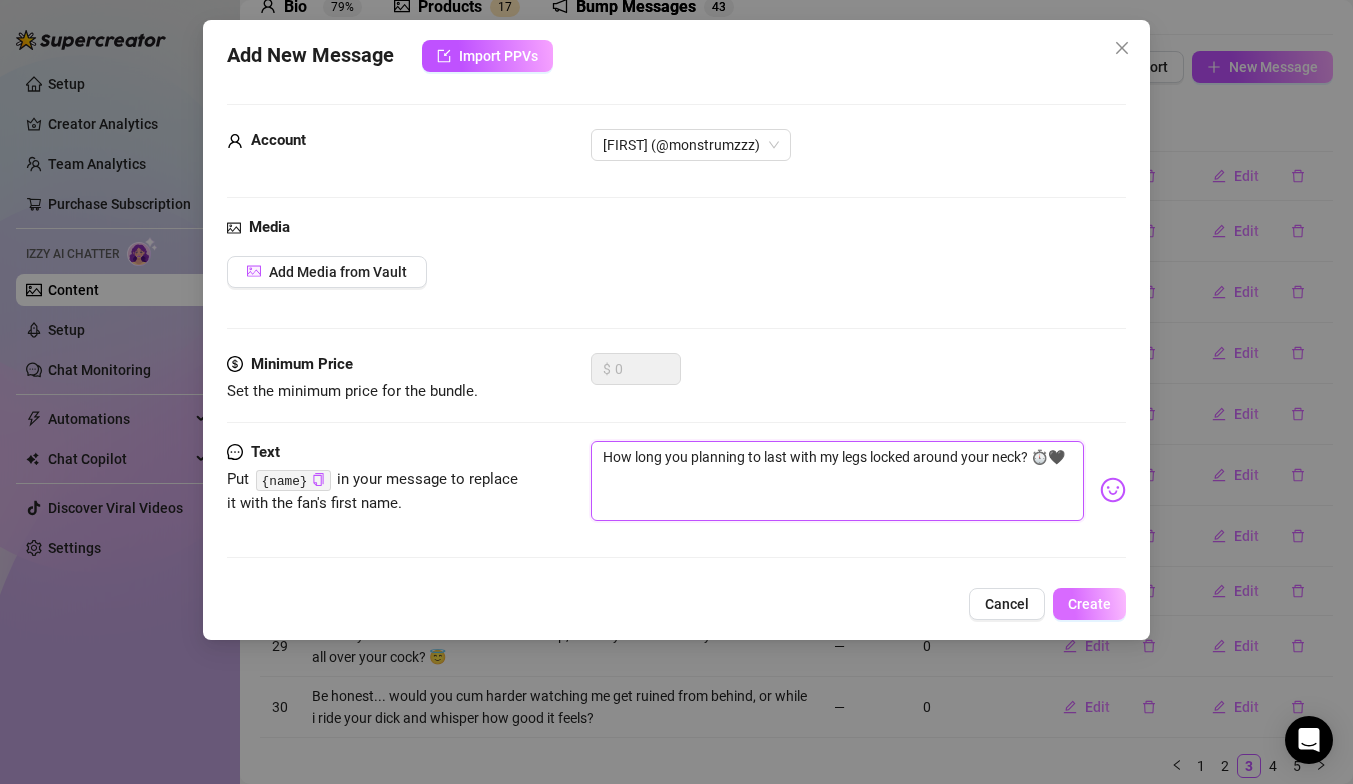 type on "How long you planning to last with my legs locked around your neck? ⏱️🖤" 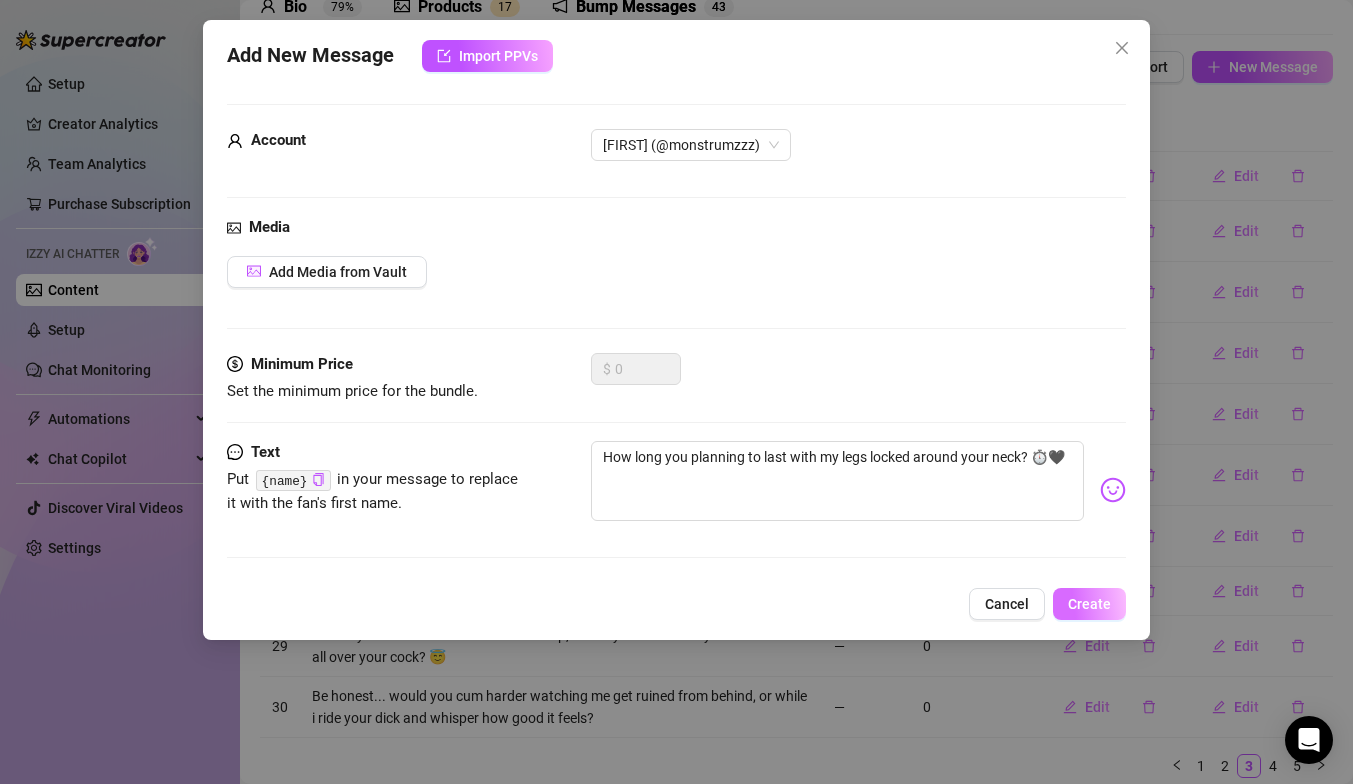 click on "Create" at bounding box center (1089, 604) 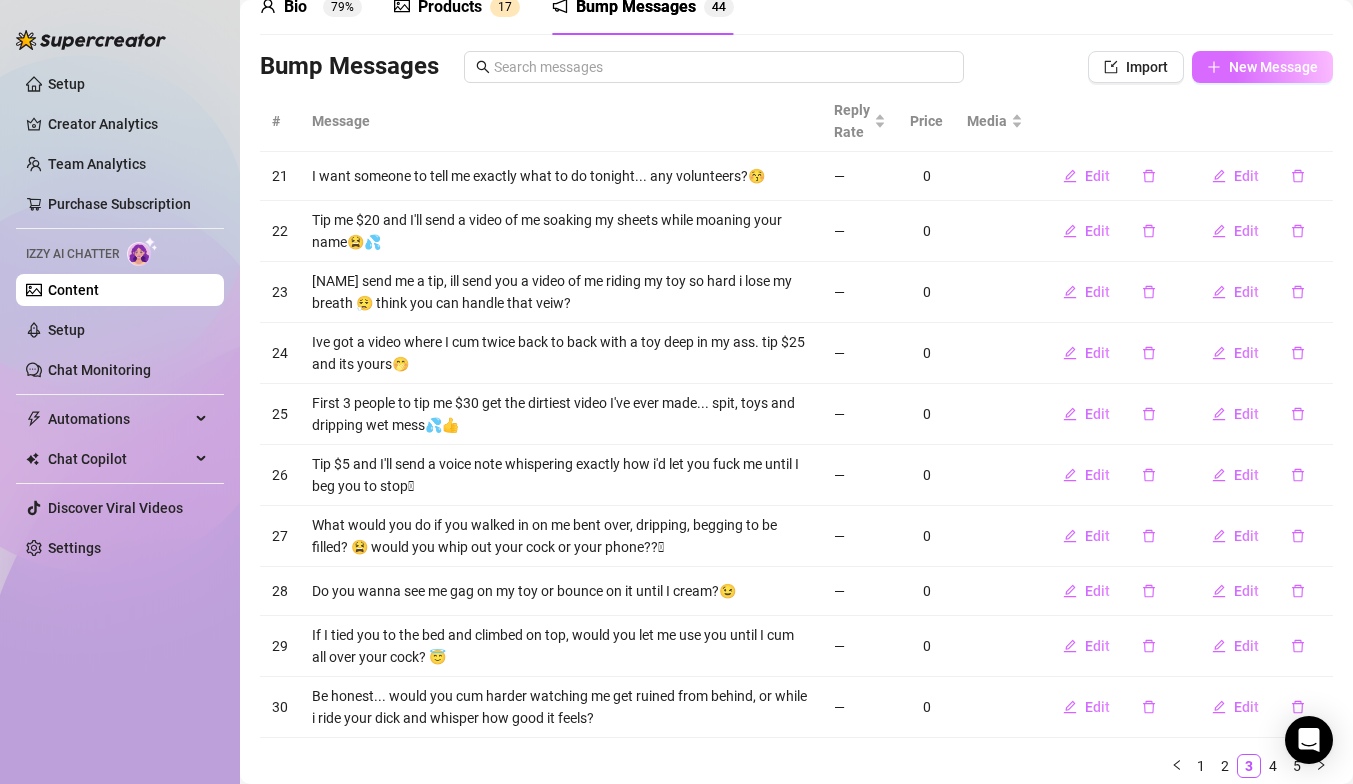 click on "New Message" at bounding box center [1273, 67] 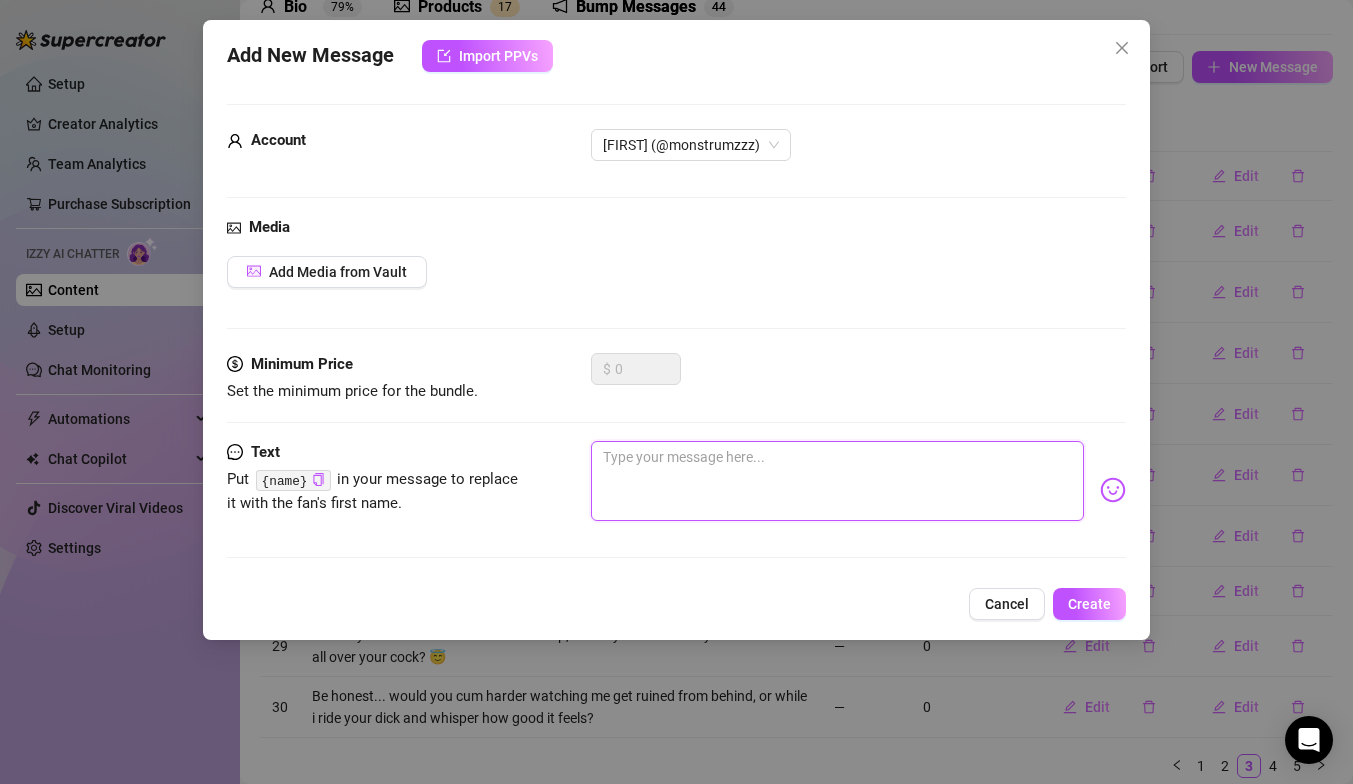 paste on "How messy do you like it—wet sheets or soaked thighs? 🛏️💦" 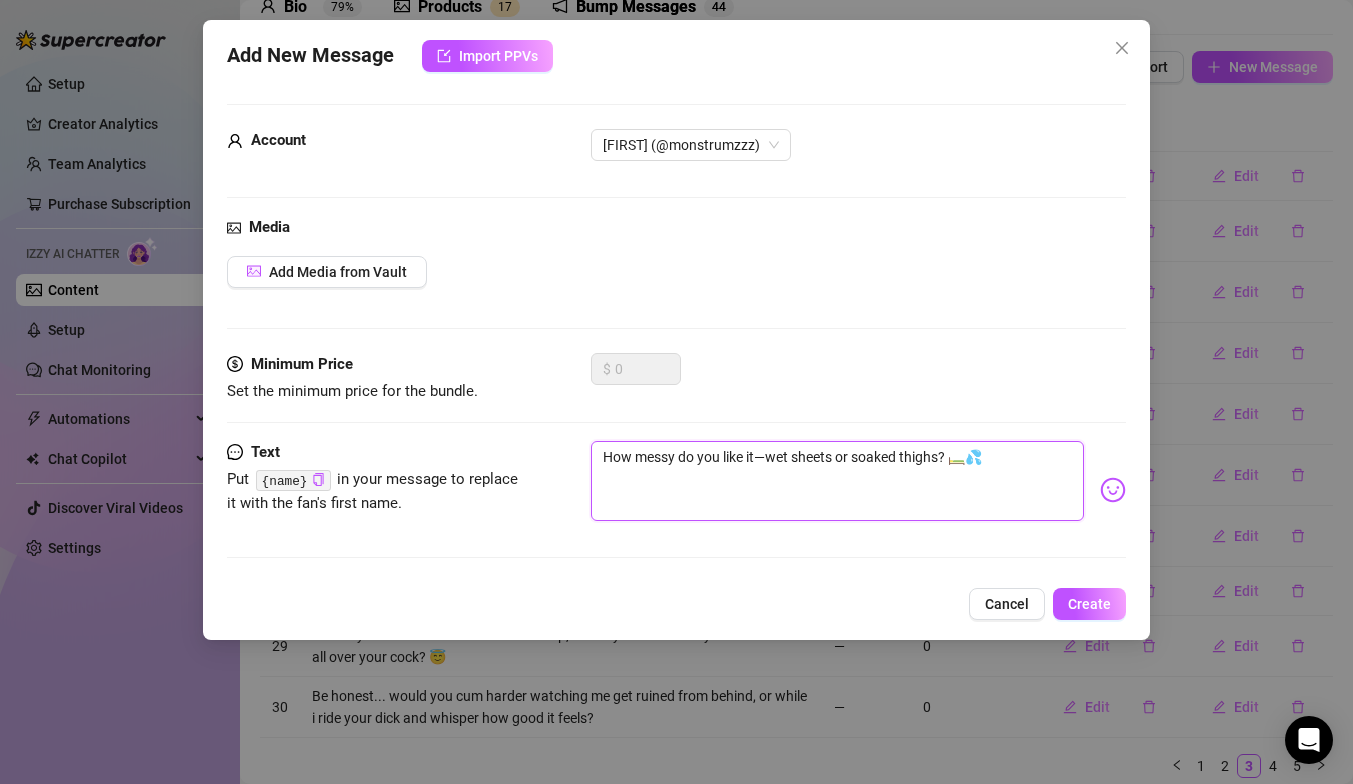 click on "How messy do you like it—wet sheets or soaked thighs? 🛏️💦" at bounding box center (837, 481) 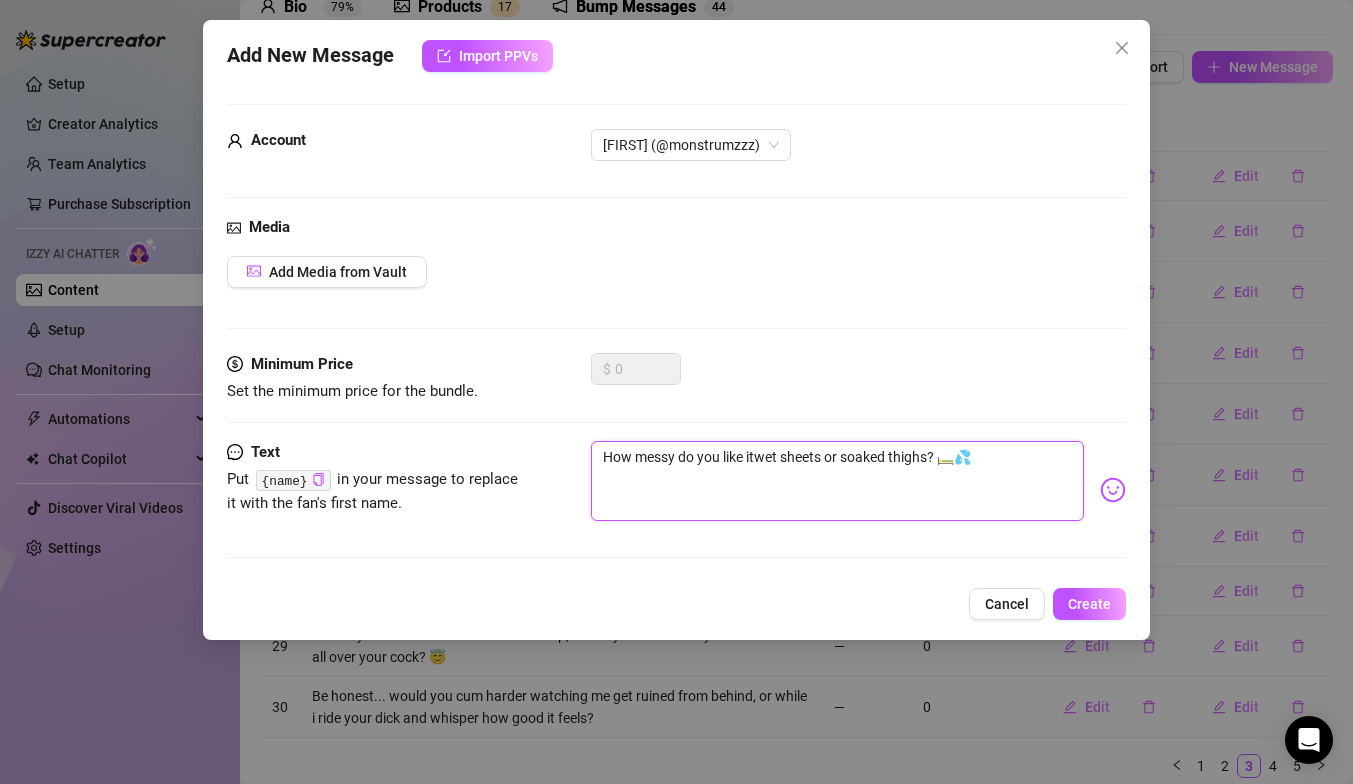 type on "How messy do you like it\wet sheets or soaked thighs? 🛏️💦" 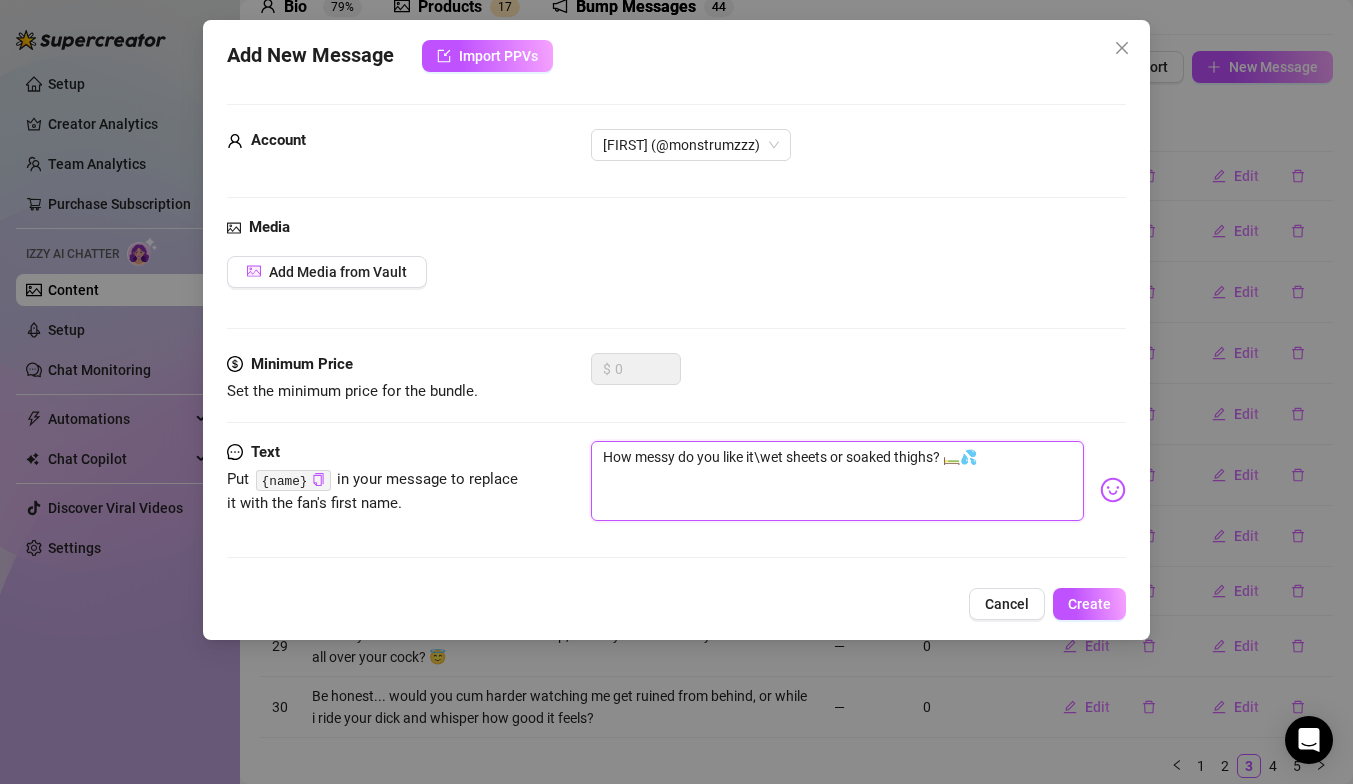 type on "How messy do you like itwet sheets or soaked thighs? 🛏️💦" 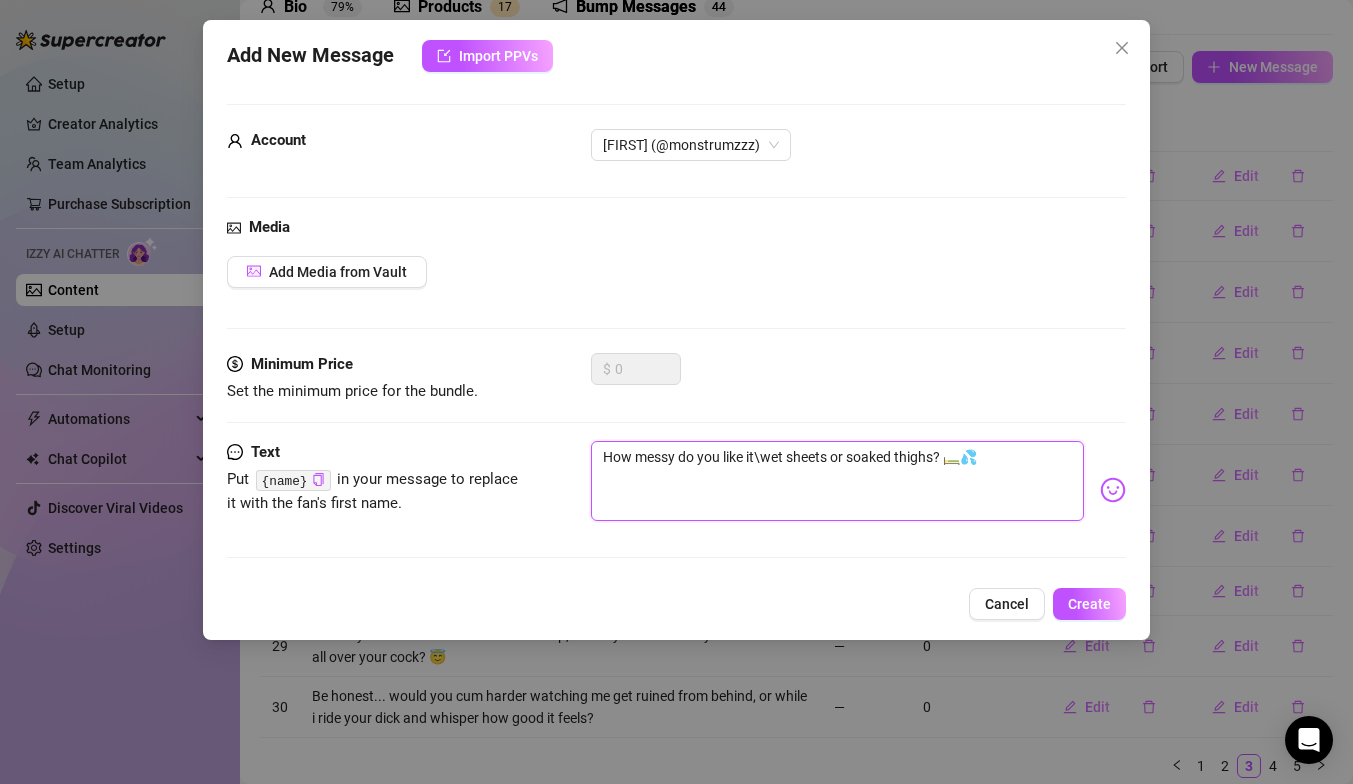 type on "How messy do you like itwet sheets or soaked thighs? 🛏️💦" 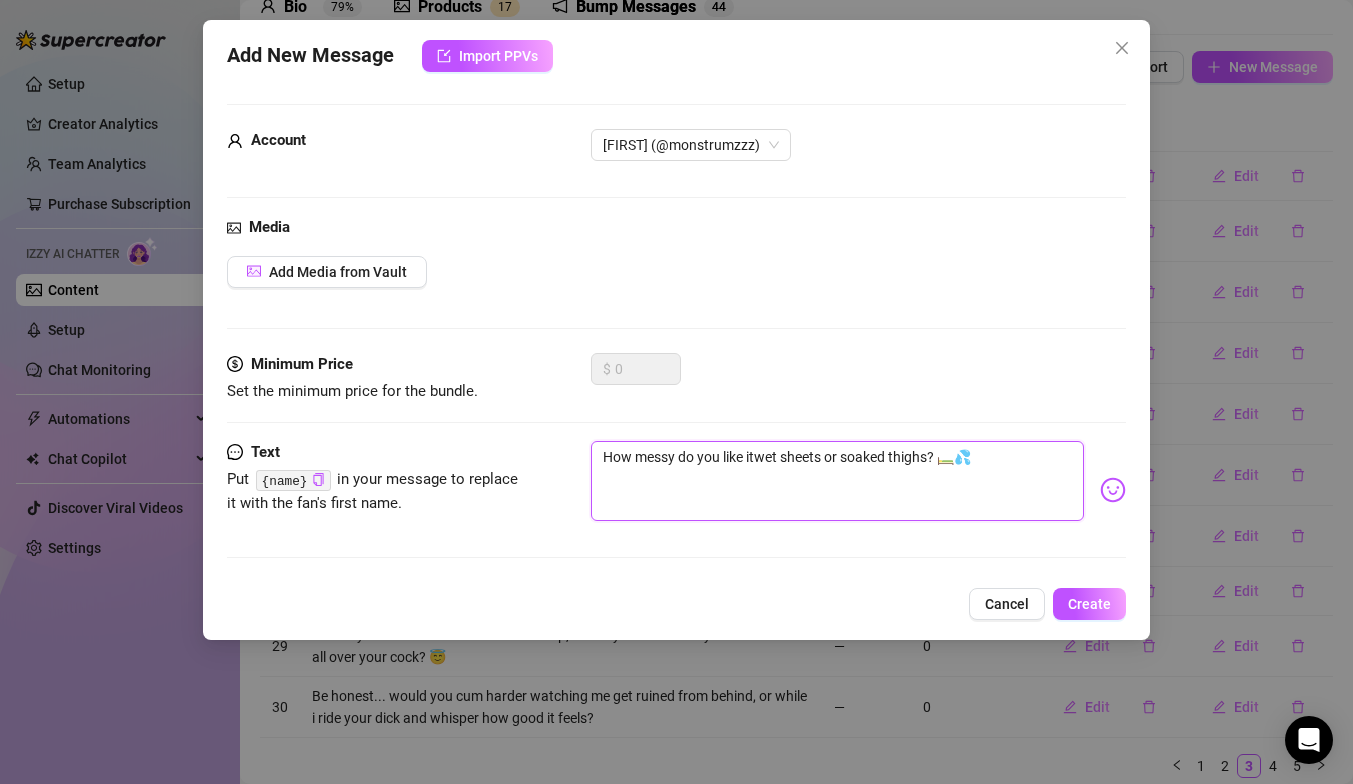 type on "How messy do you like it wet sheets or soaked thighs? 🛏️💦" 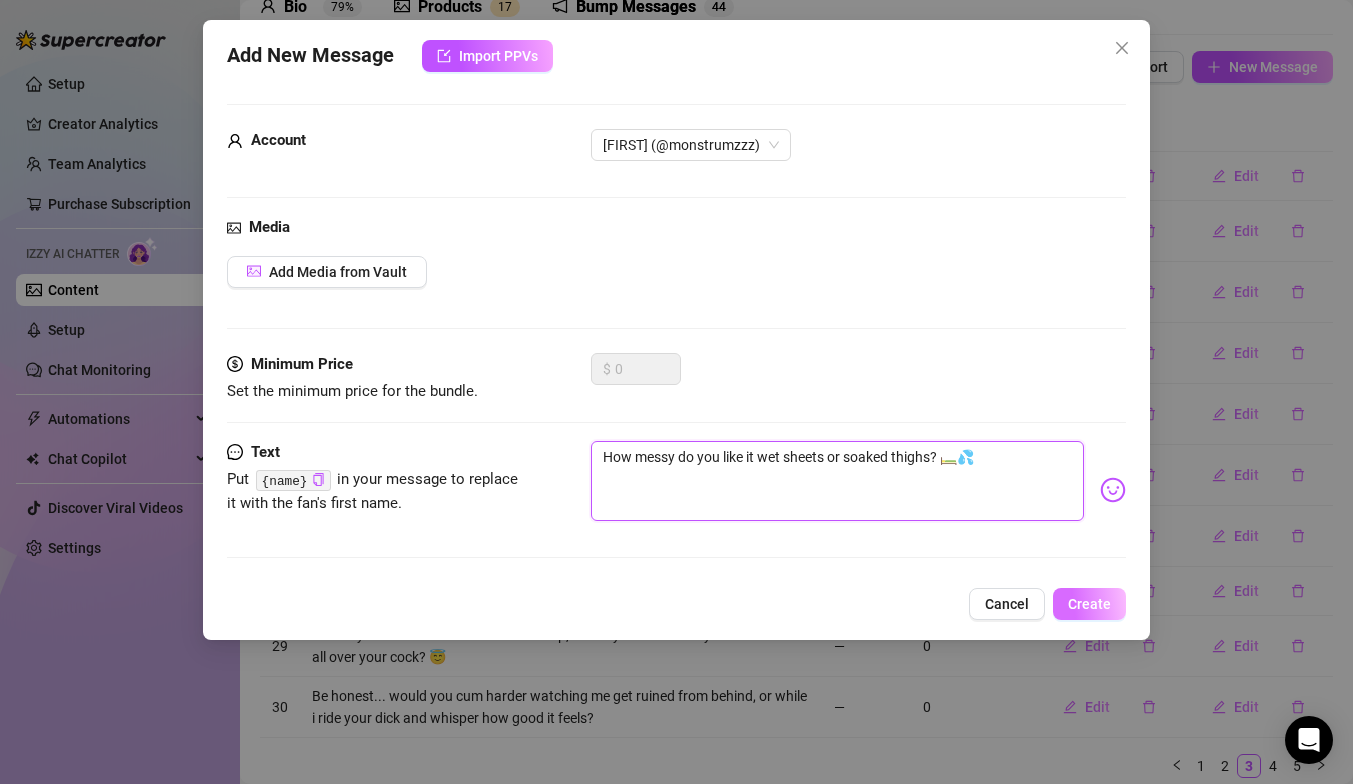 type on "How messy do you like it wet sheets or soaked thighs? 🛏️💦" 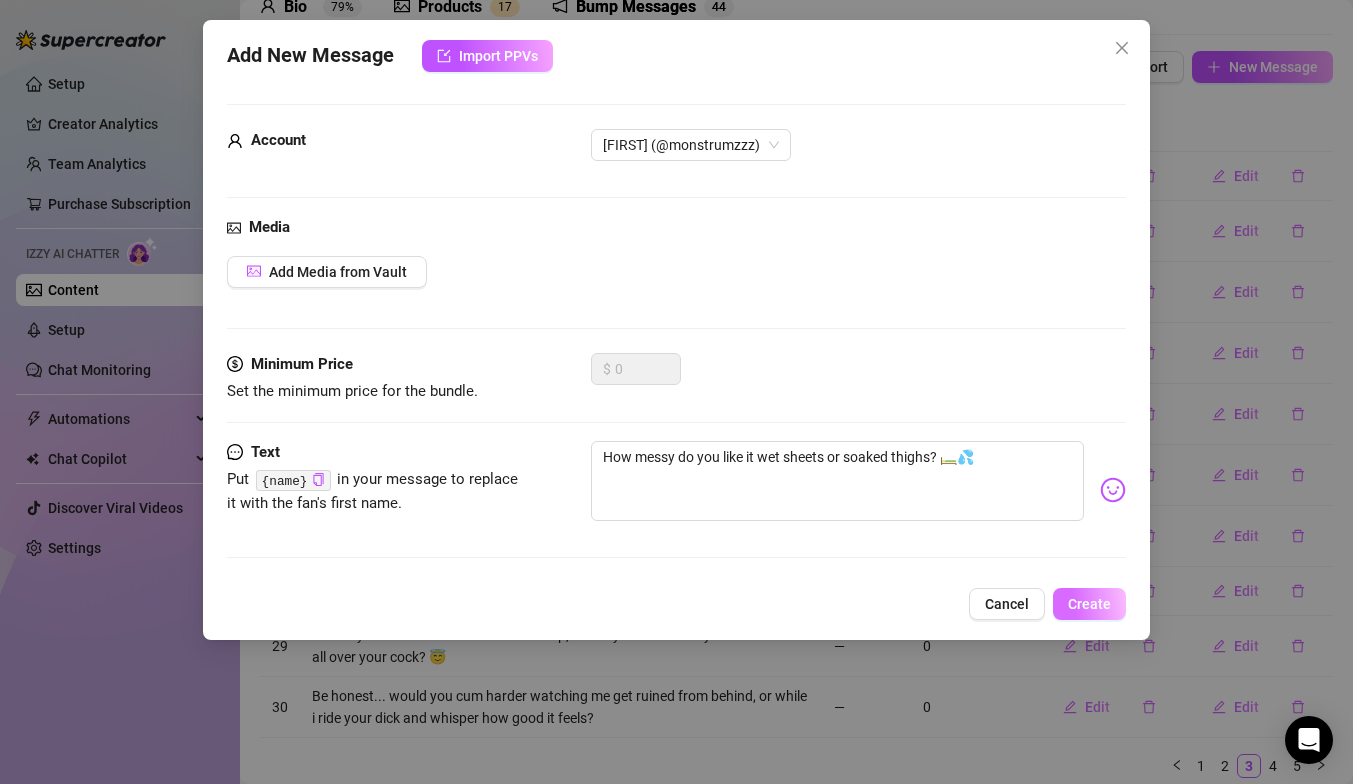 click on "Create" at bounding box center (1089, 604) 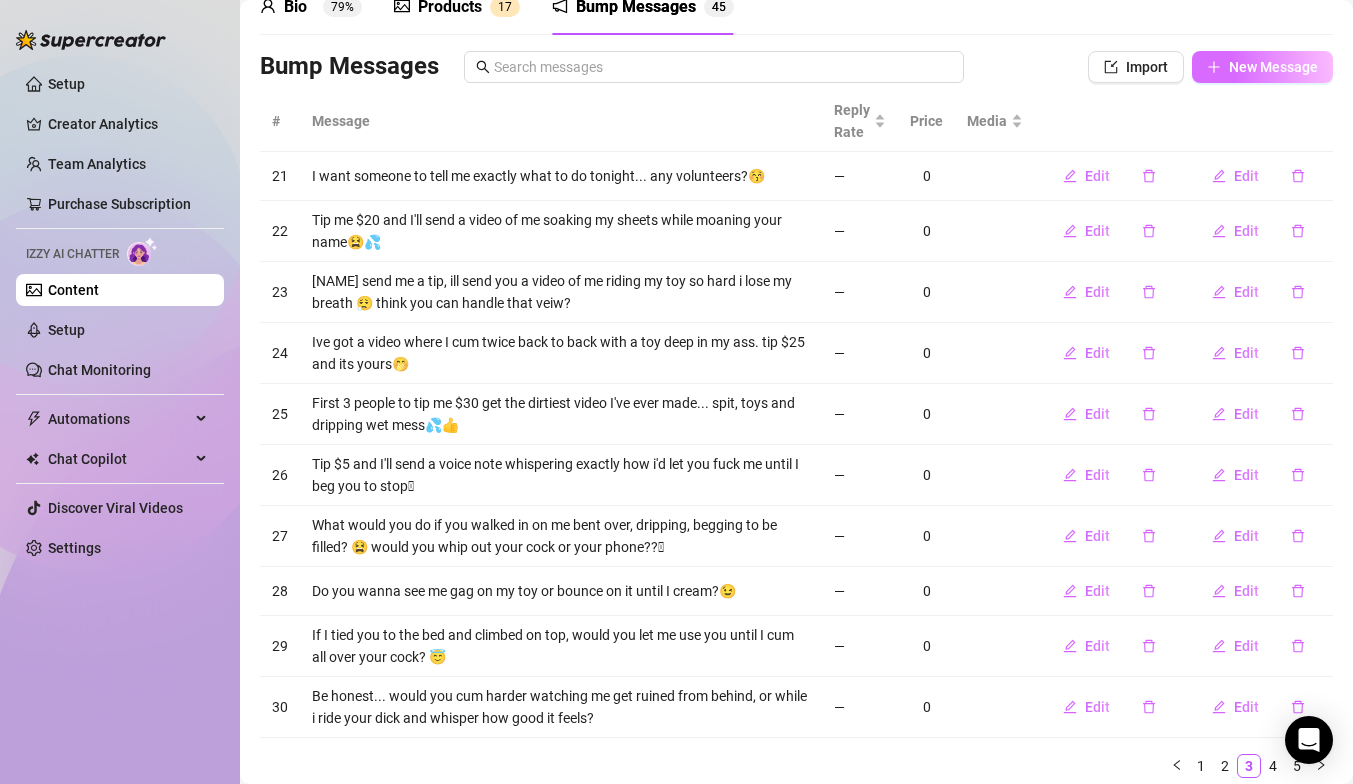 click on "New Message" at bounding box center (1262, 67) 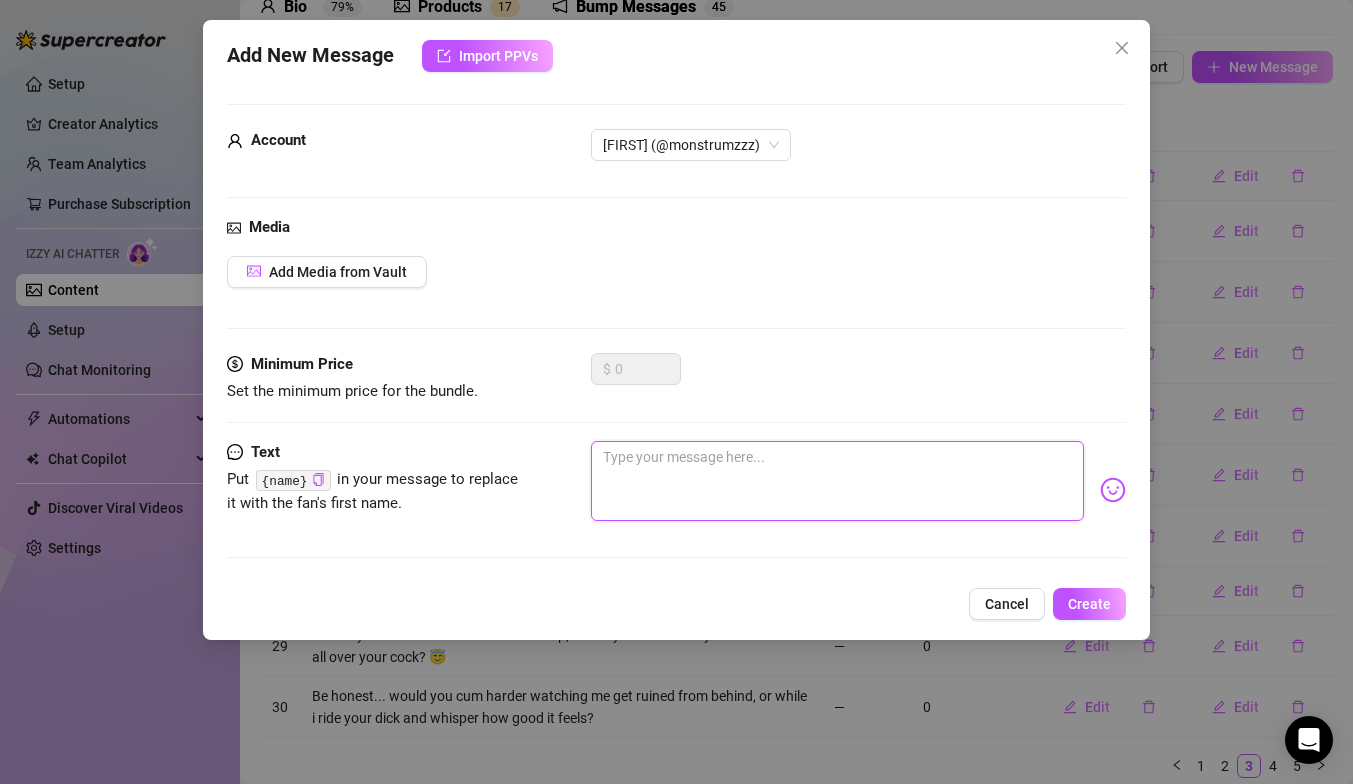 paste on "How do you wanna be ruined today—mouth, mind, or soul first? 🔥🧠👅" 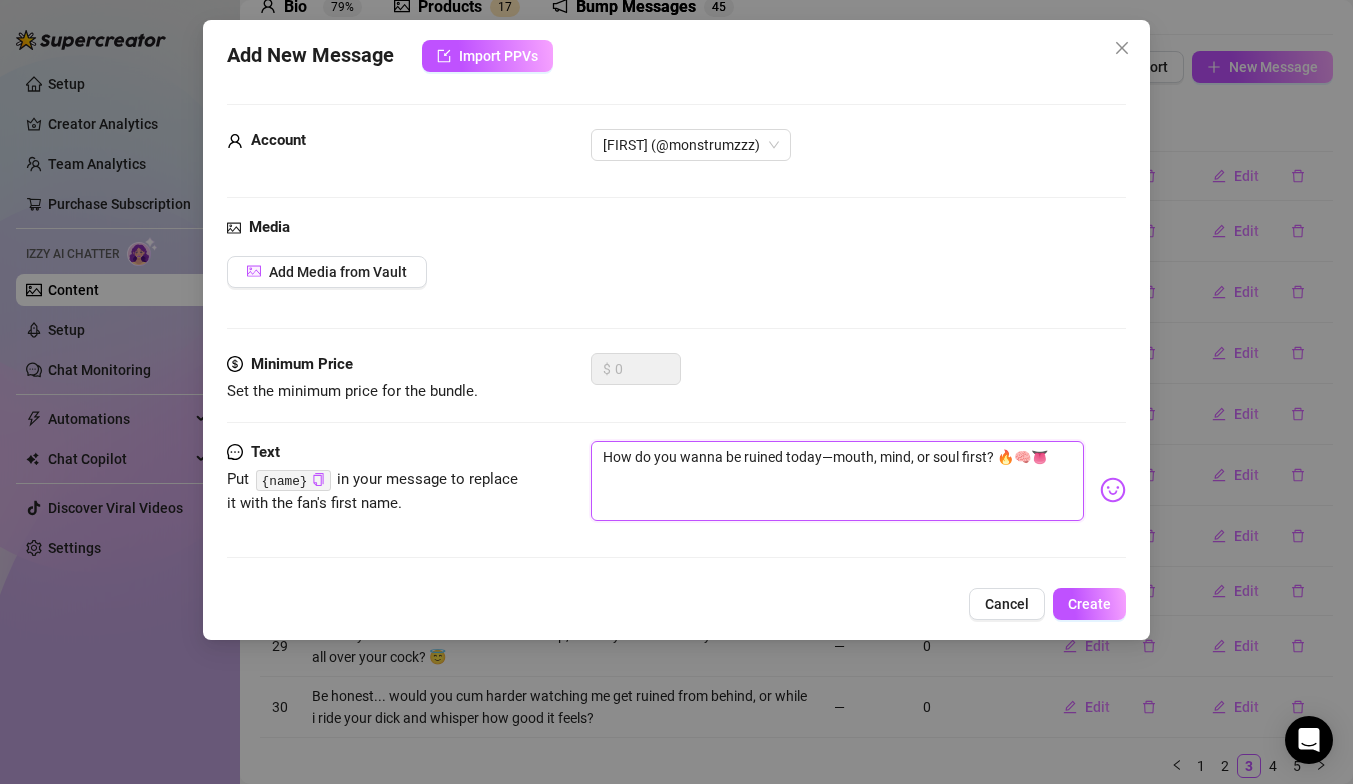 click on "How do you wanna be ruined today—mouth, mind, or soul first? 🔥🧠👅" at bounding box center [837, 481] 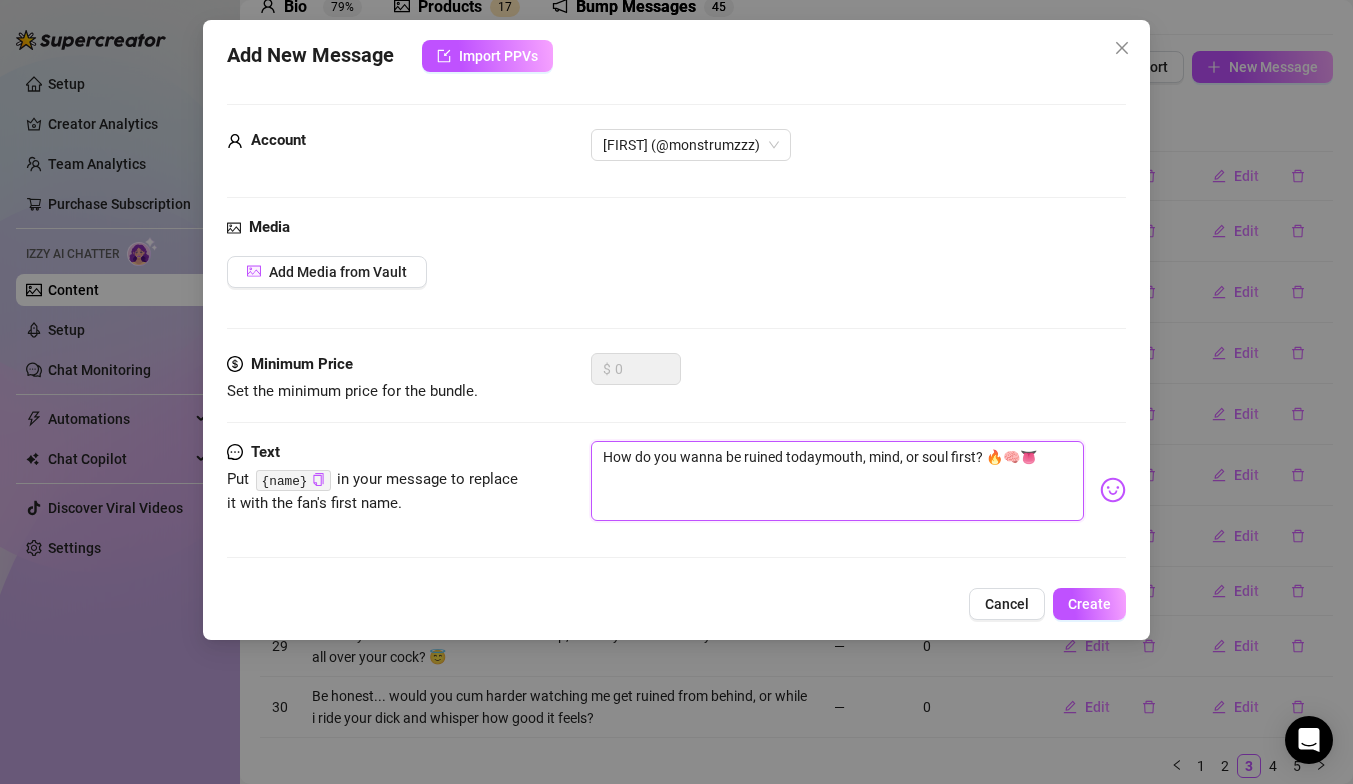type on "How do you wanna be ruined today\mouth, mind, or soul first? 🔥🧠👅" 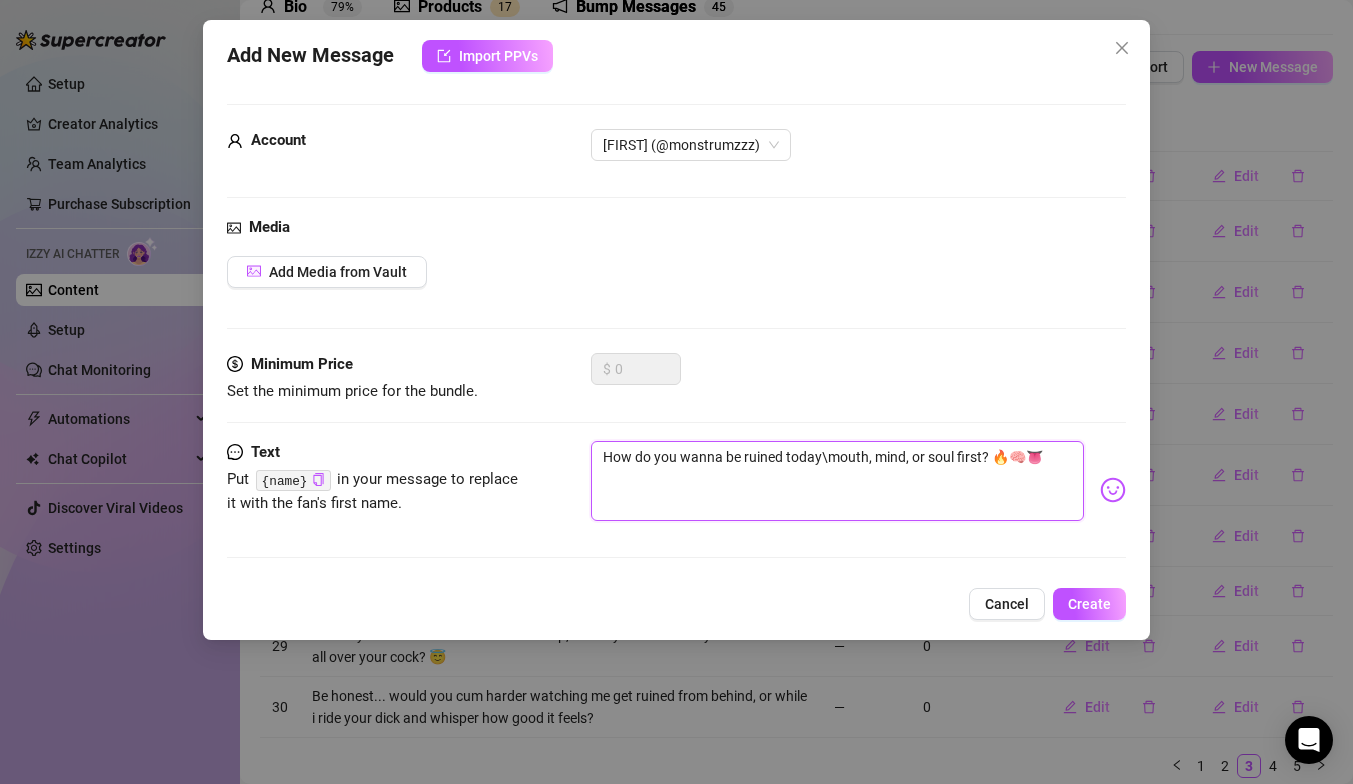 type on "How do you wanna be ruined todaymouth, mind, or soul first? 🔥🧠👅" 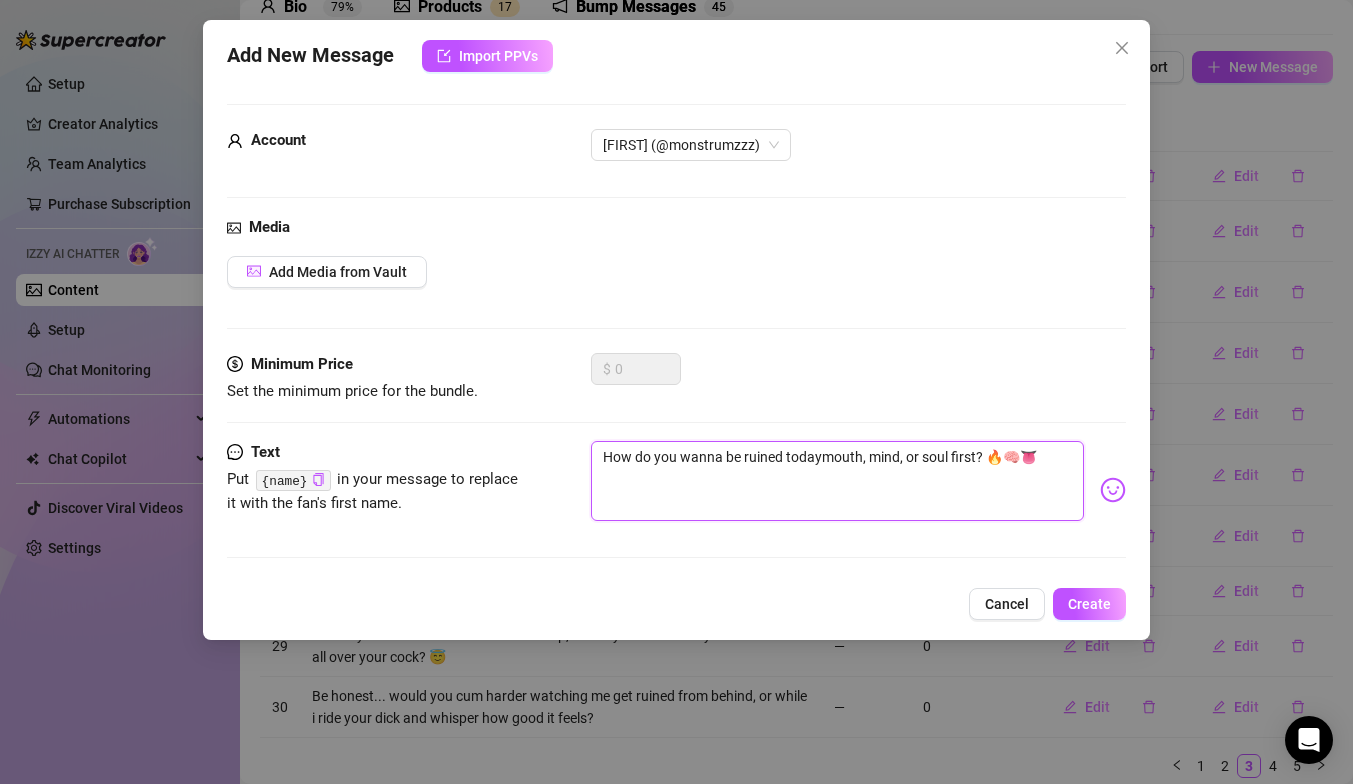 type on "How do you wanna be ruined today mouth, mind, or soul first? 🔥🧠👅" 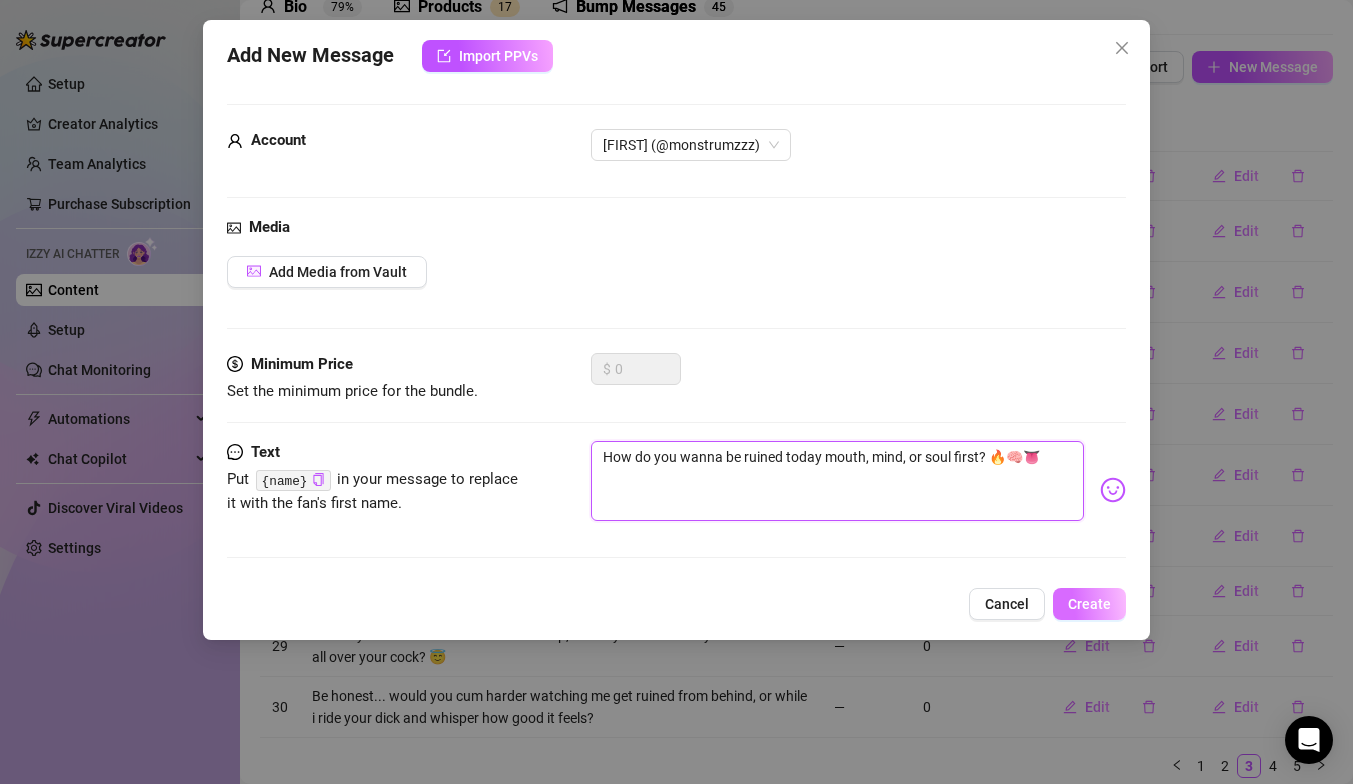 type on "How do you wanna be ruined today mouth, mind, or soul first? 🔥🧠👅" 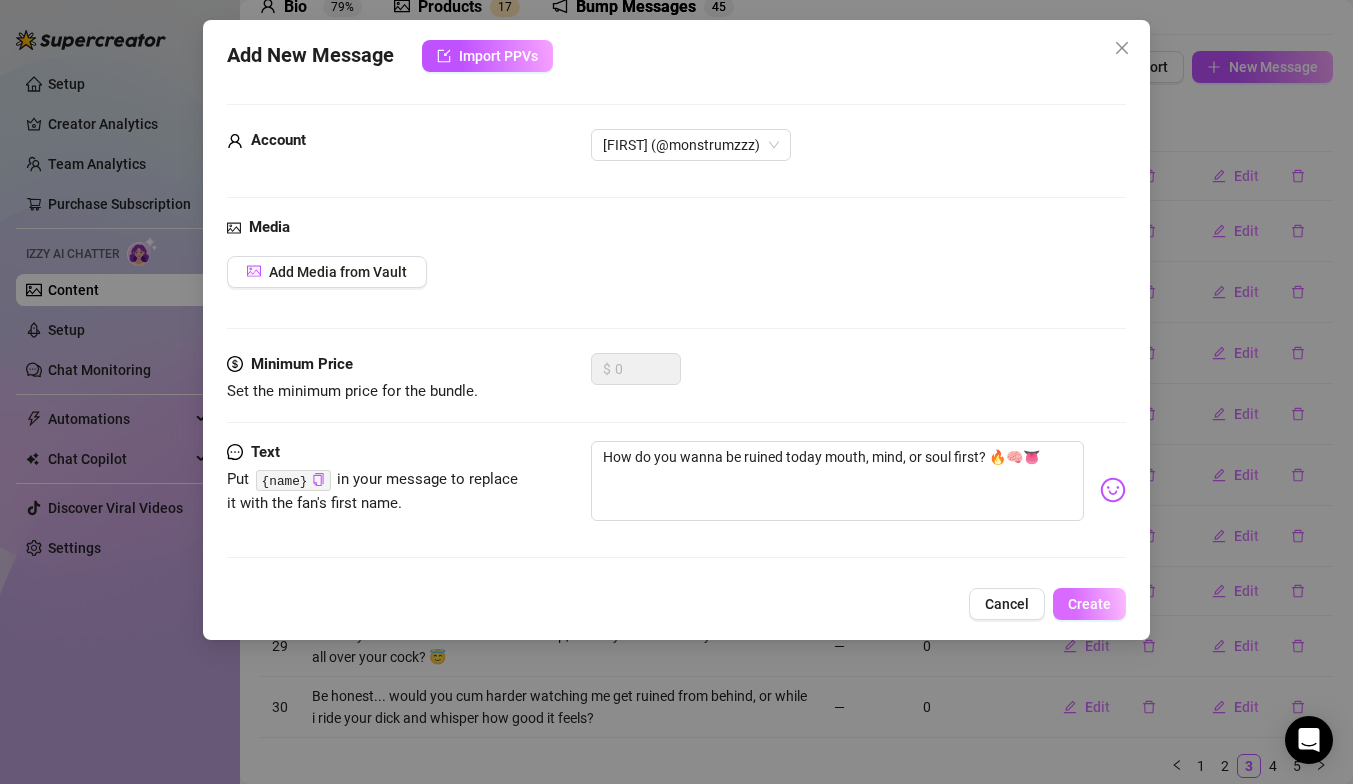 click on "Create" at bounding box center [1089, 604] 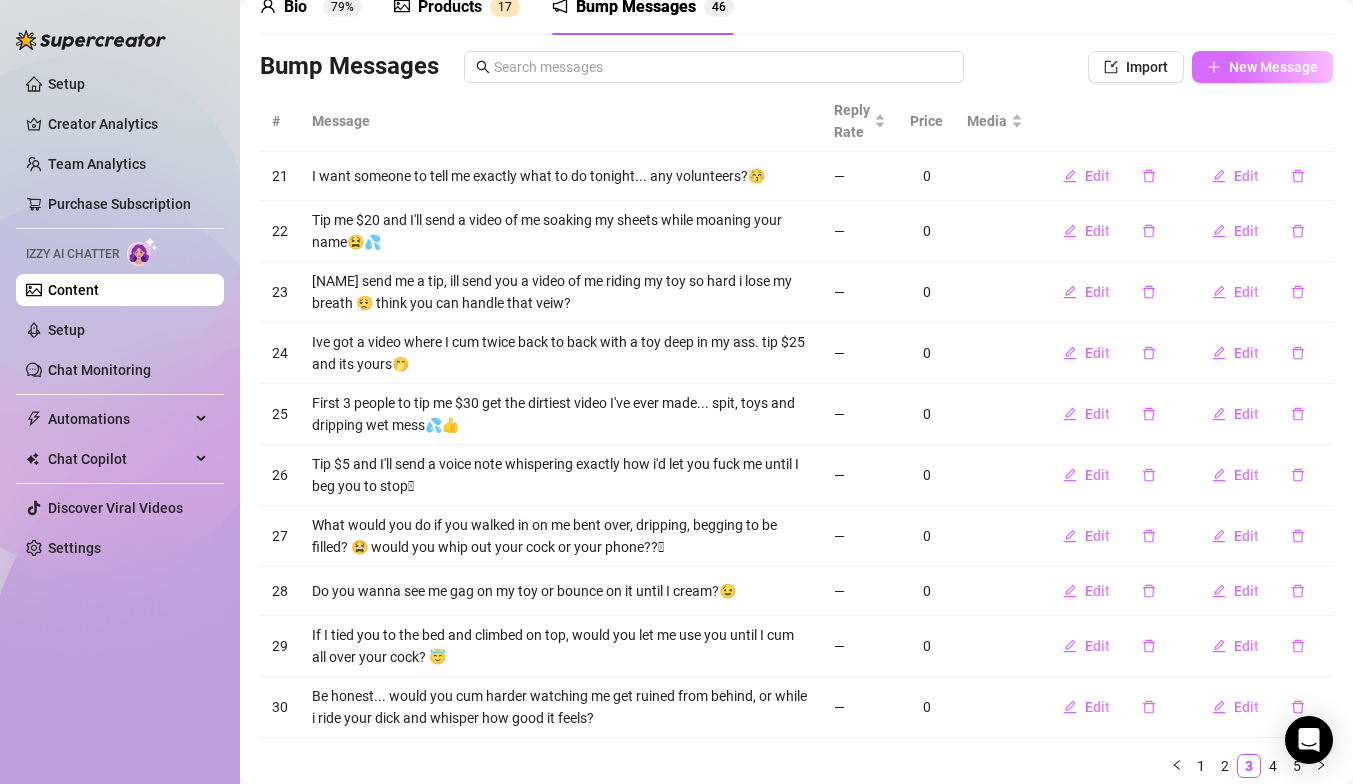 click on "New Message" at bounding box center (1262, 67) 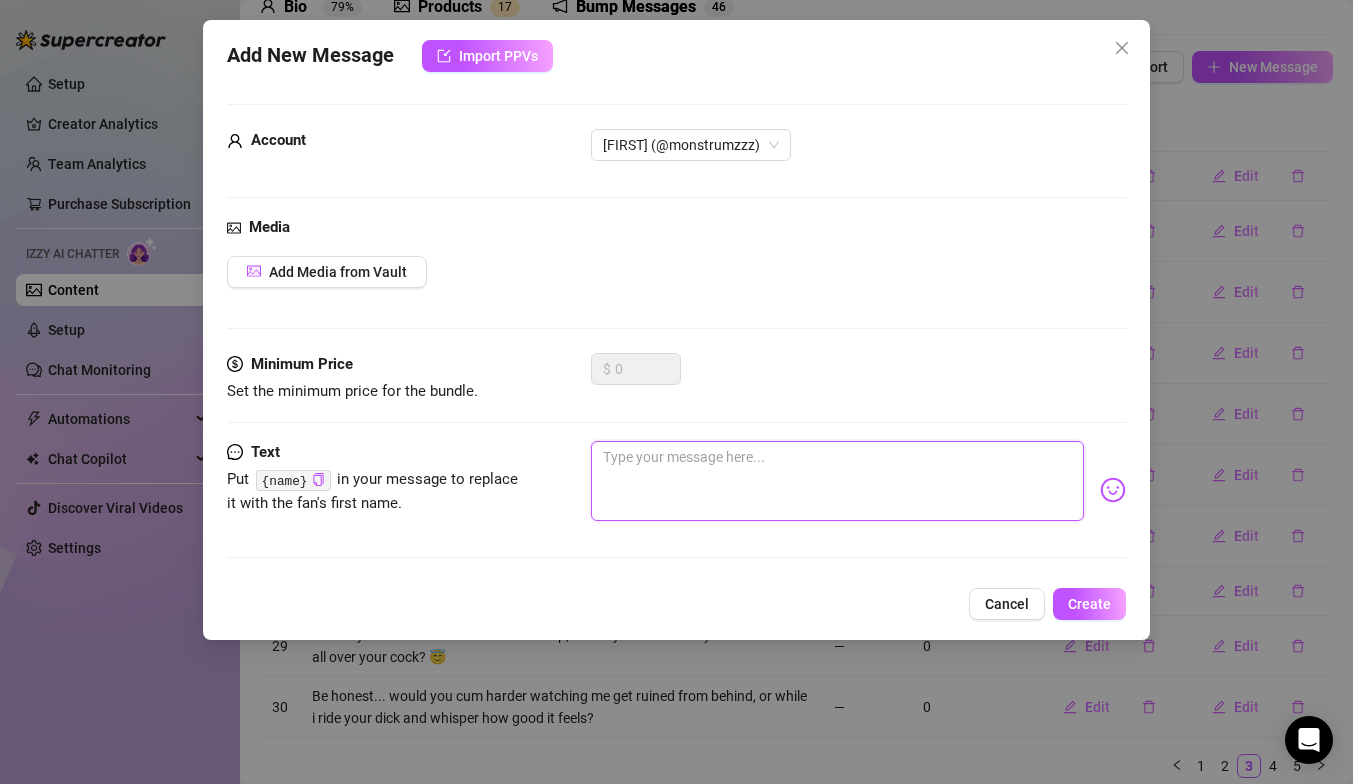 paste on "How close are you to begging just from this message? 😏📲" 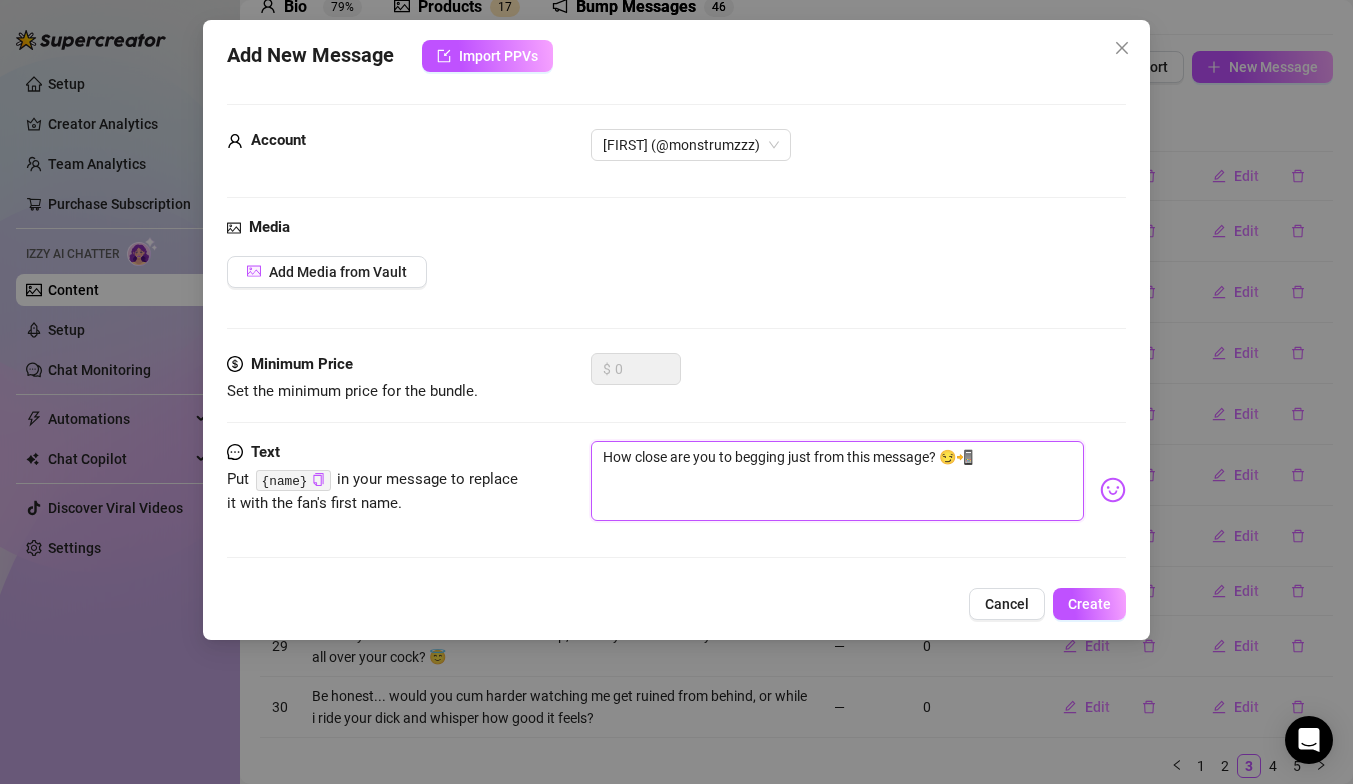 drag, startPoint x: 981, startPoint y: 450, endPoint x: 516, endPoint y: 447, distance: 465.00967 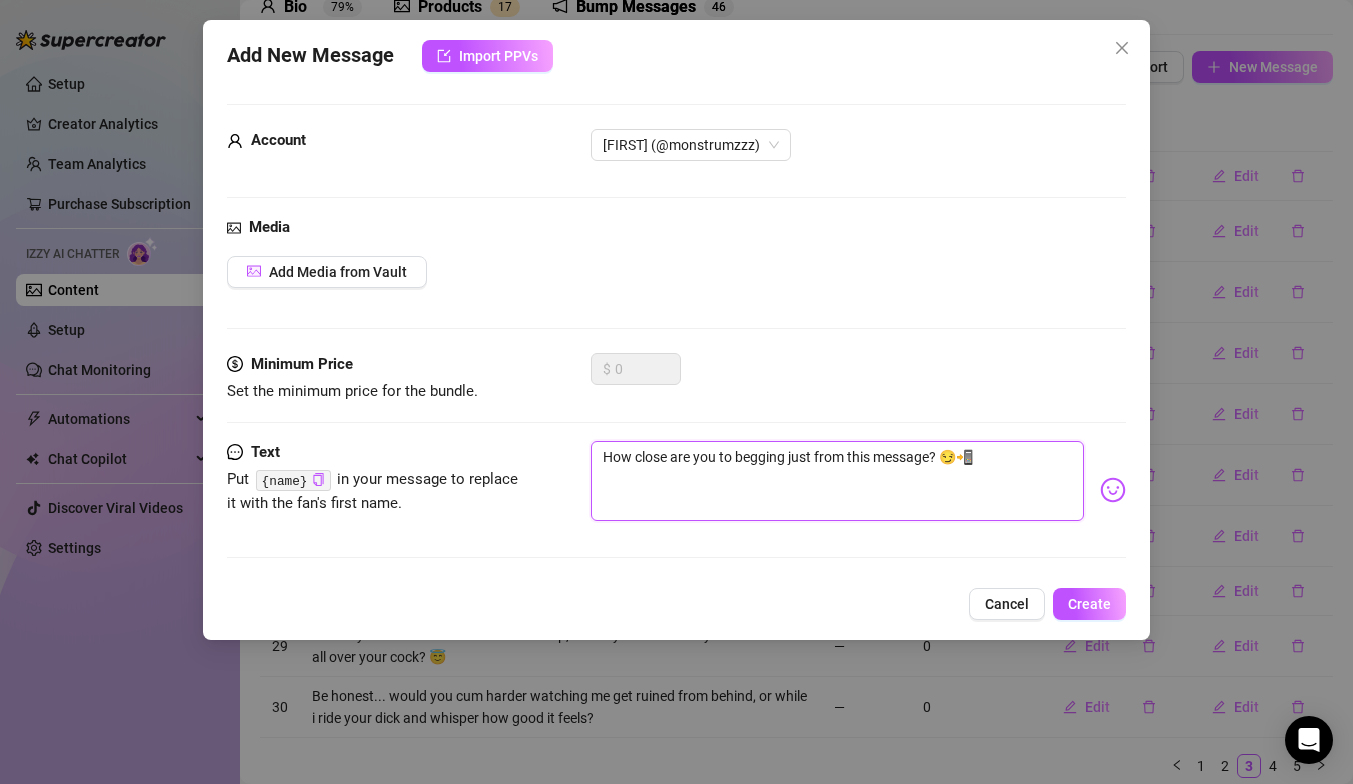 type on "How close are you to begging just from this message? 😏📲" 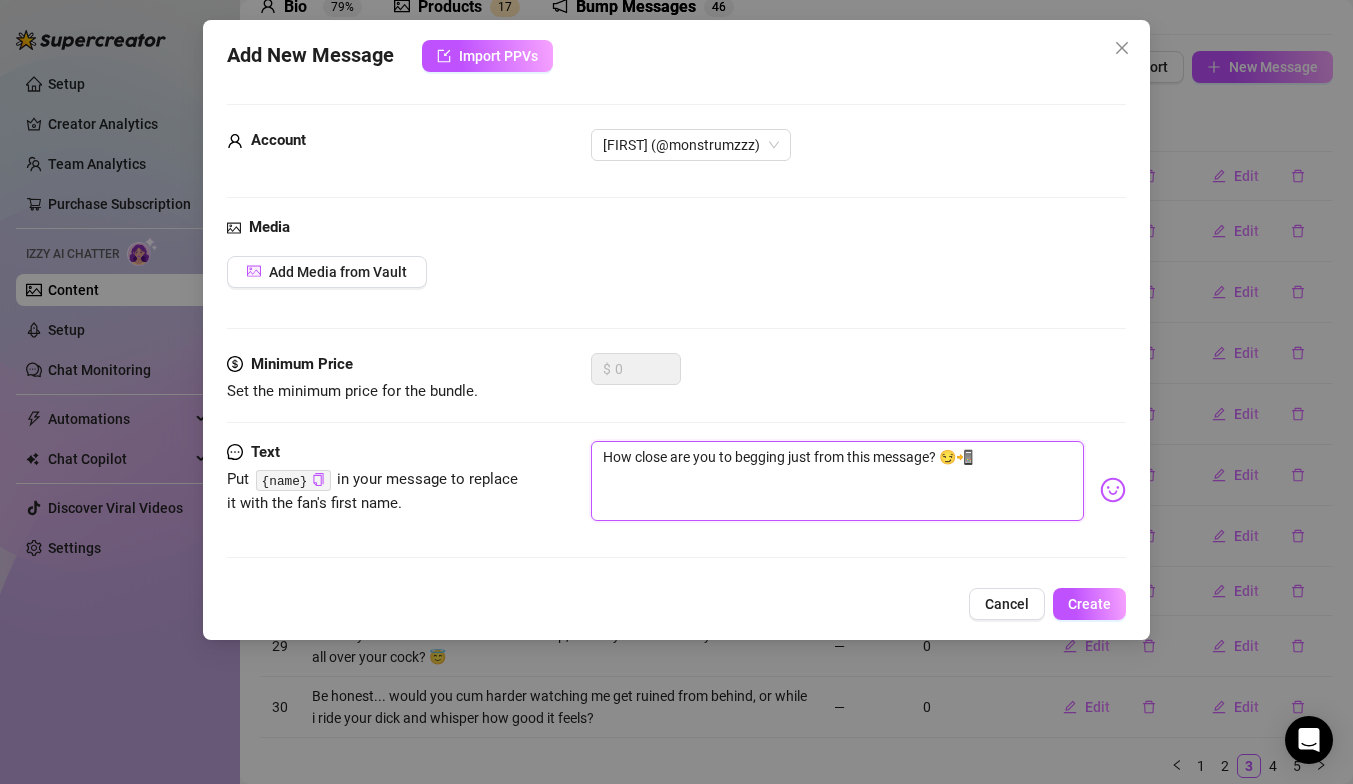 click on "How close are you to begging just from this message? 😏📲" at bounding box center [837, 481] 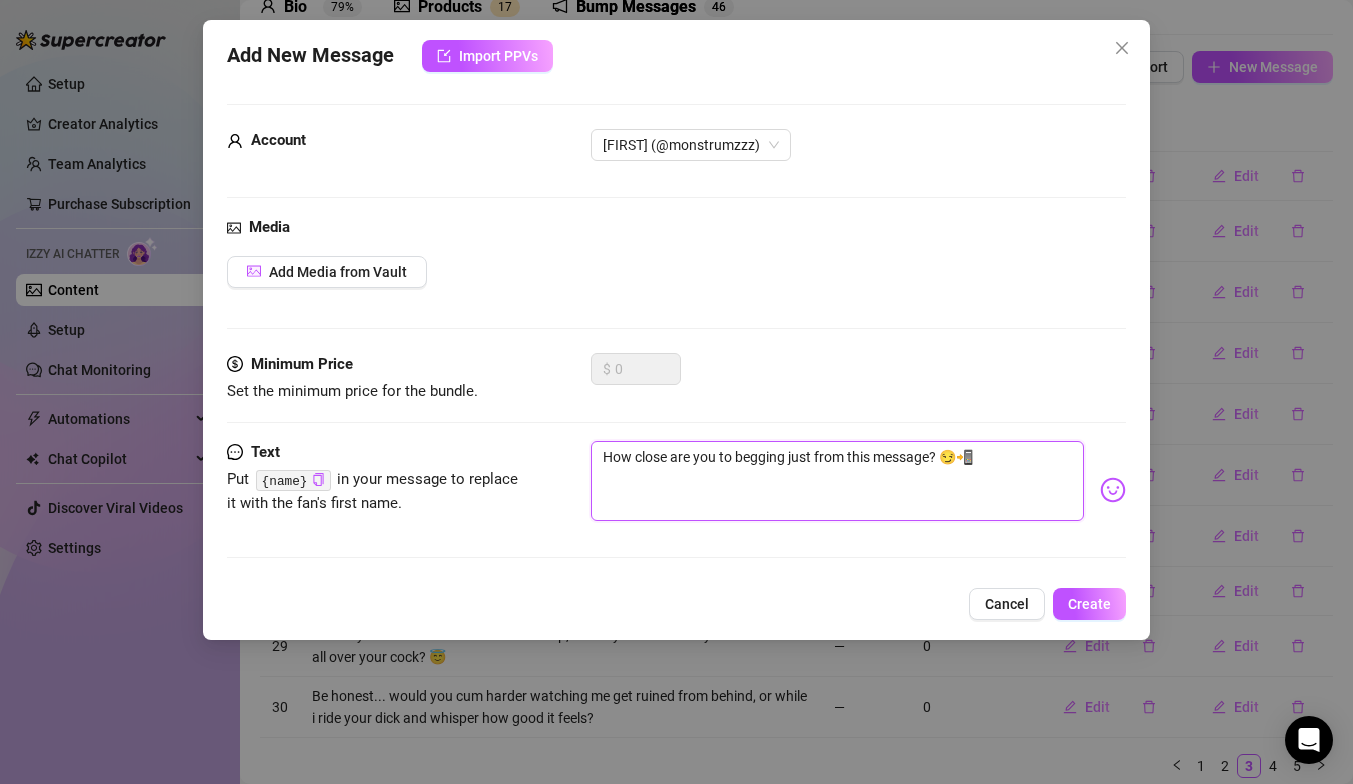 drag, startPoint x: 1012, startPoint y: 454, endPoint x: 514, endPoint y: 442, distance: 498.14456 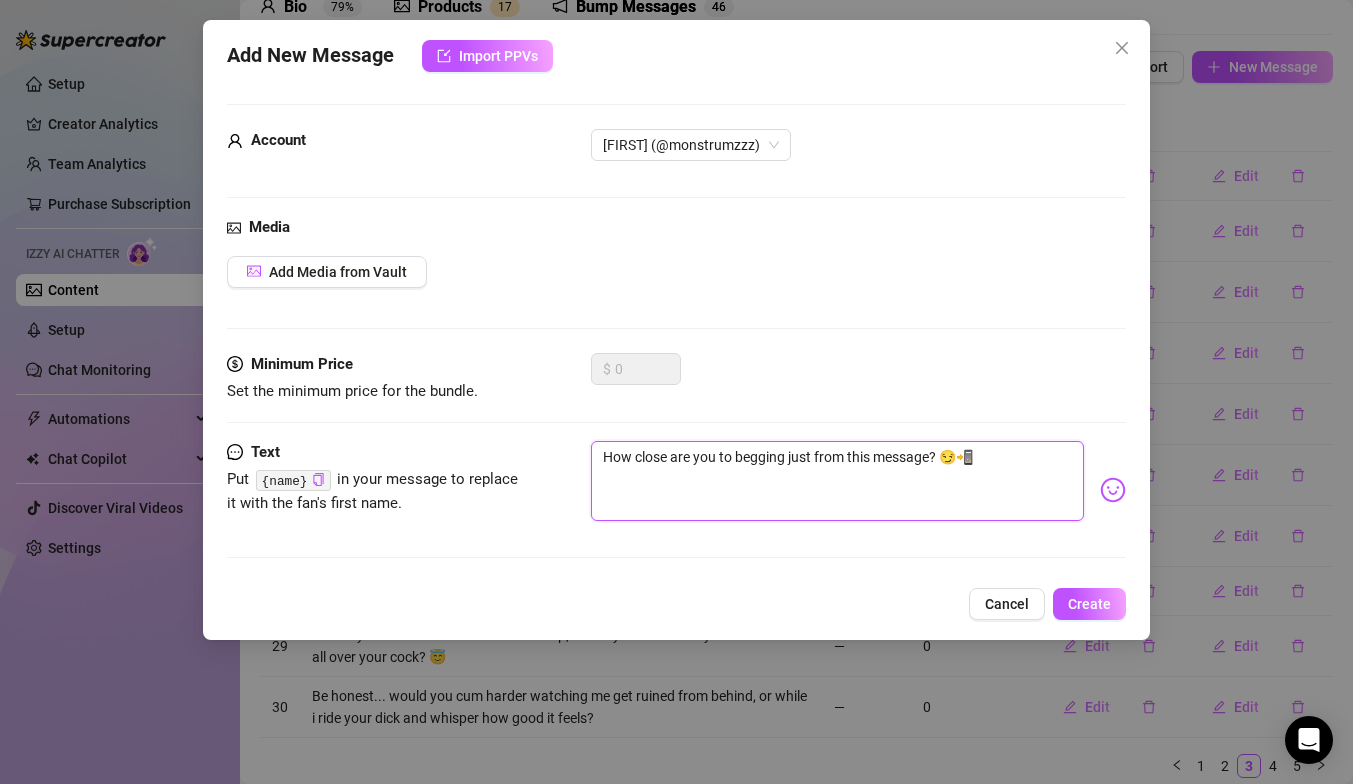 click on "Text Put   [NAME]   in your message to replace it with the fan's first name. How close are you to begging just from this message? 😏📲" at bounding box center [676, 490] 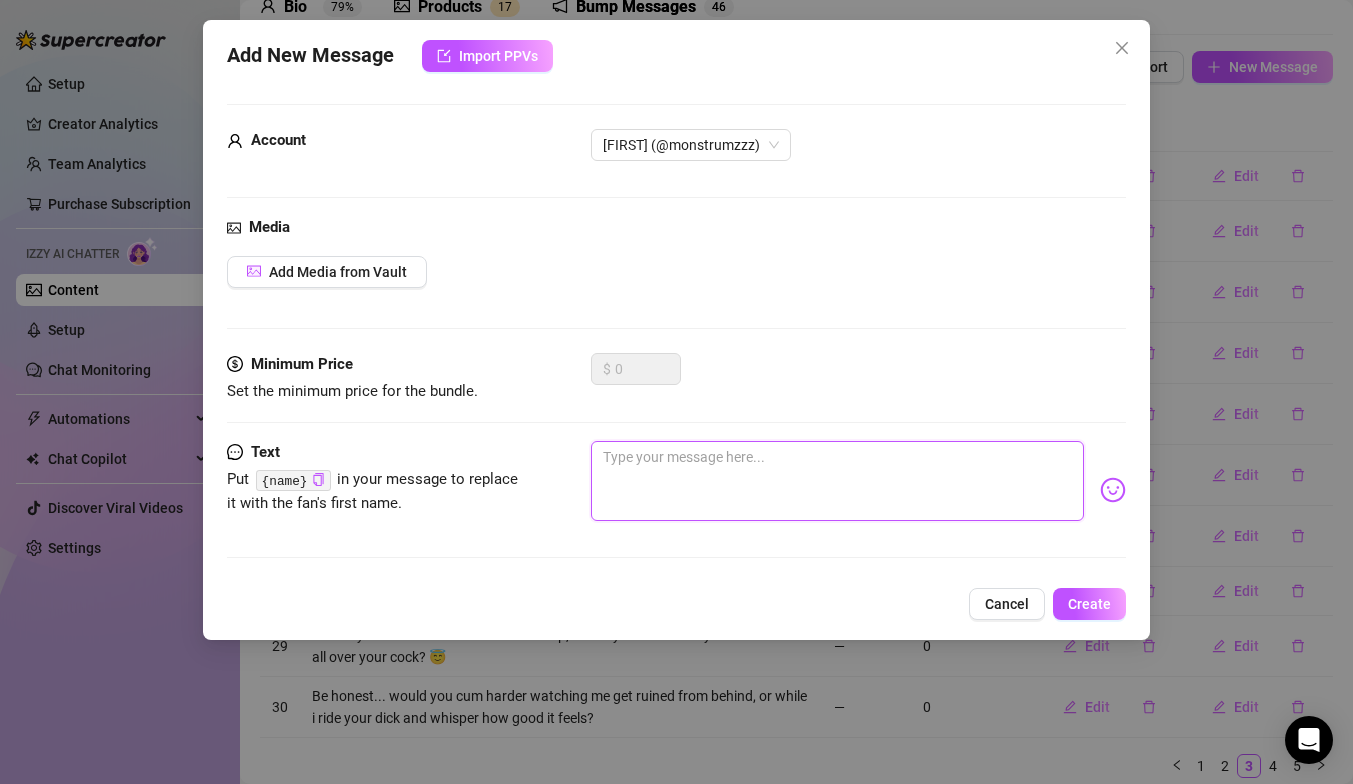 paste on "How do you handle being overstimmed and ignored at the same time? 🫠🧸" 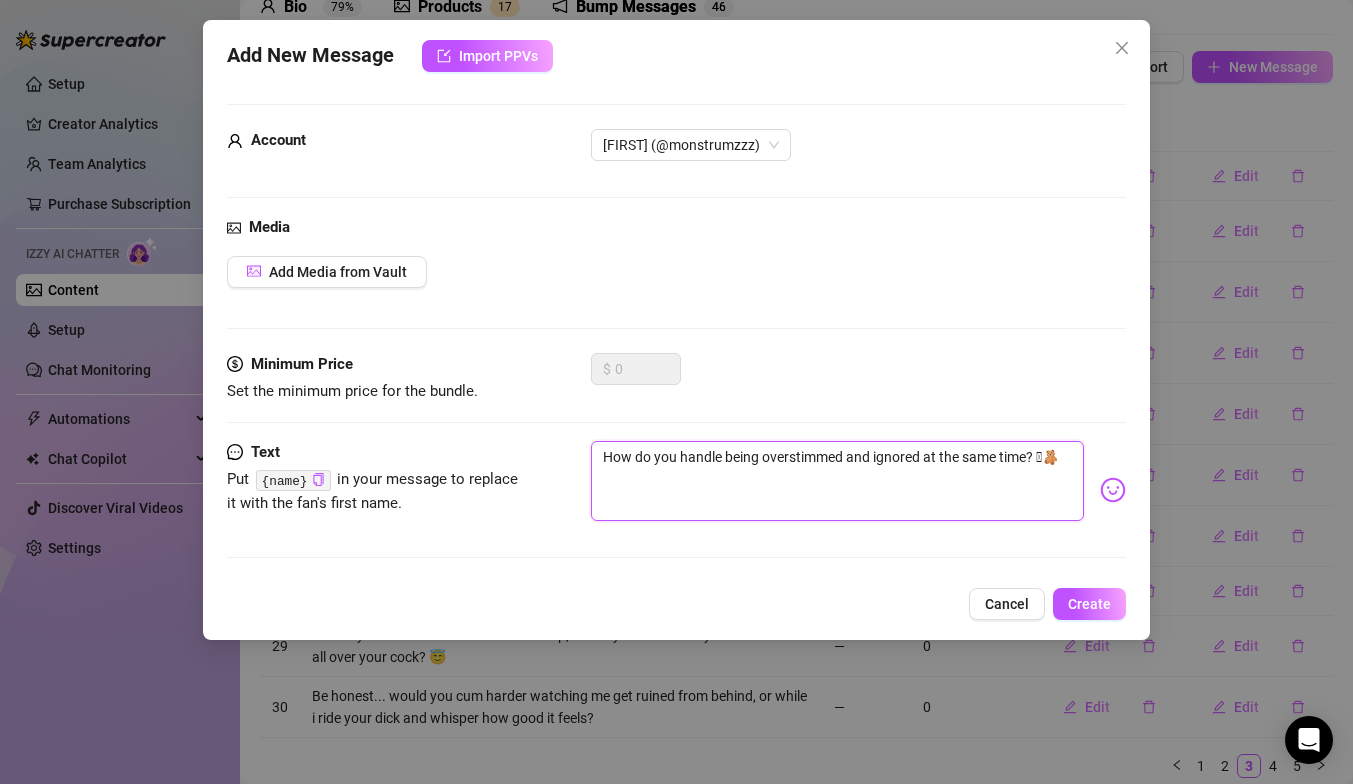 drag, startPoint x: 1069, startPoint y: 446, endPoint x: 572, endPoint y: 423, distance: 497.53192 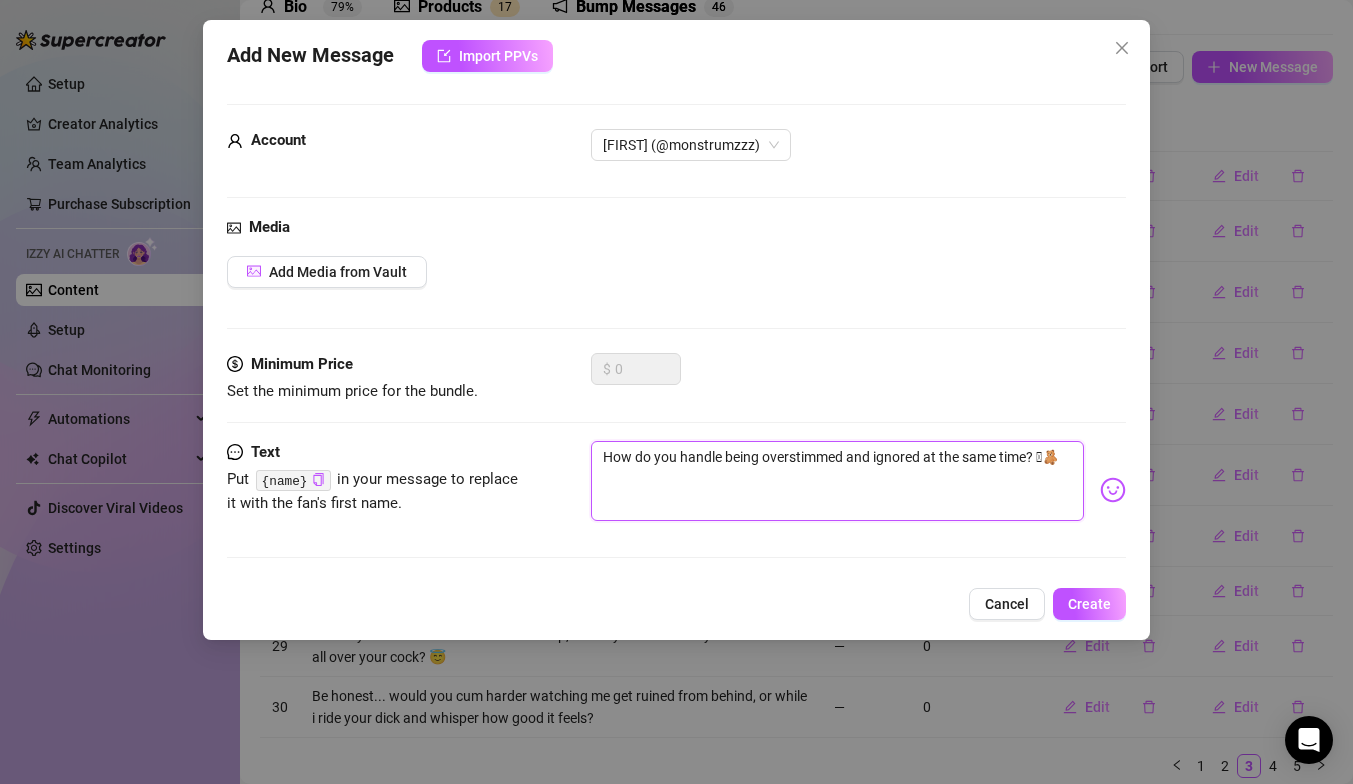 type on "How do you handle being overstimmed and ignored at the same time? 🫠🧸" 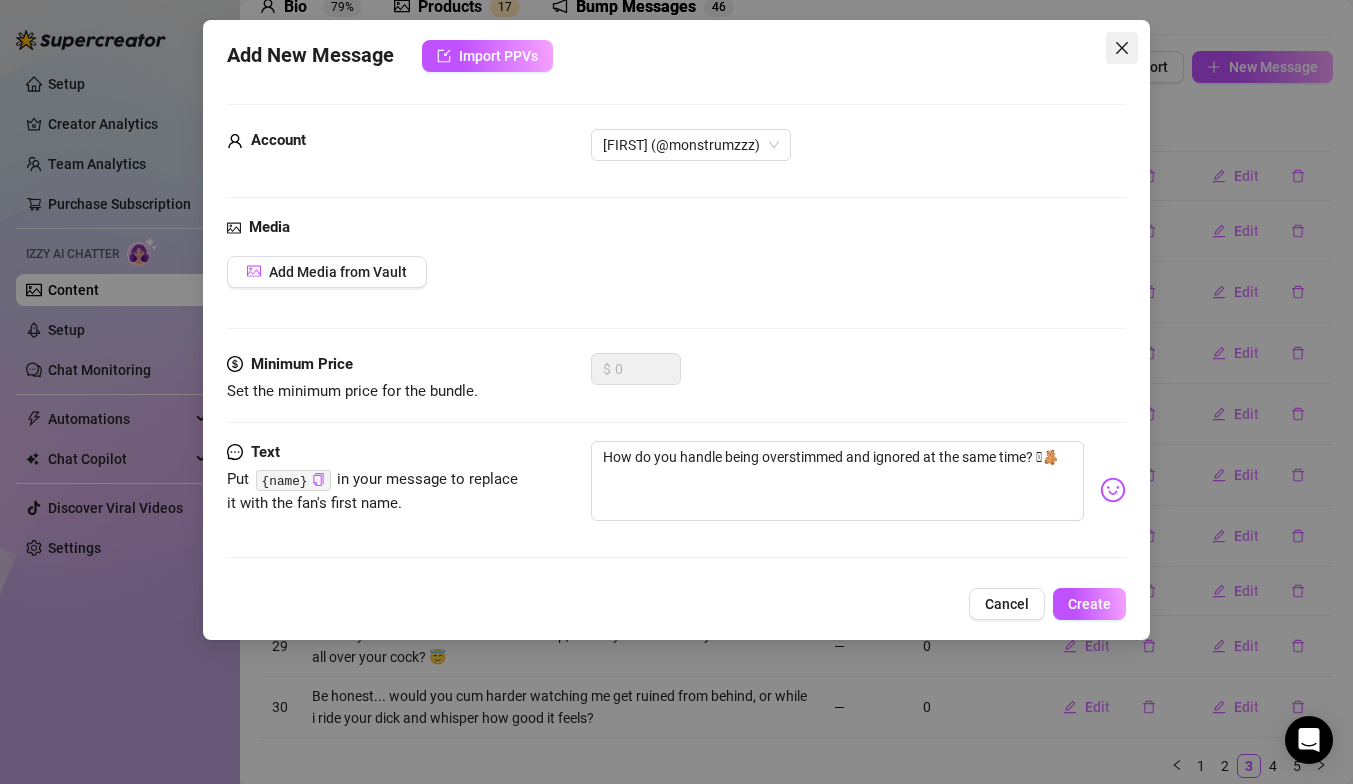 click 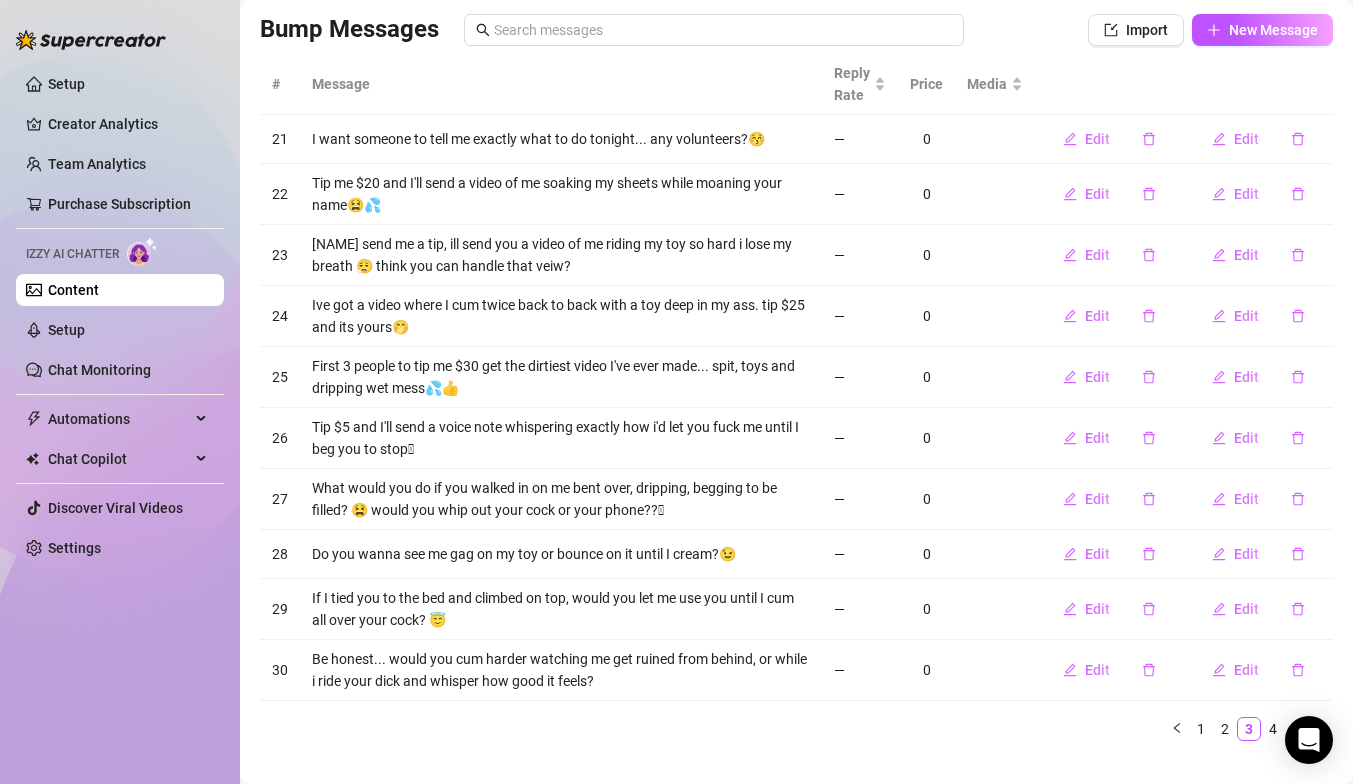 scroll, scrollTop: 138, scrollLeft: 0, axis: vertical 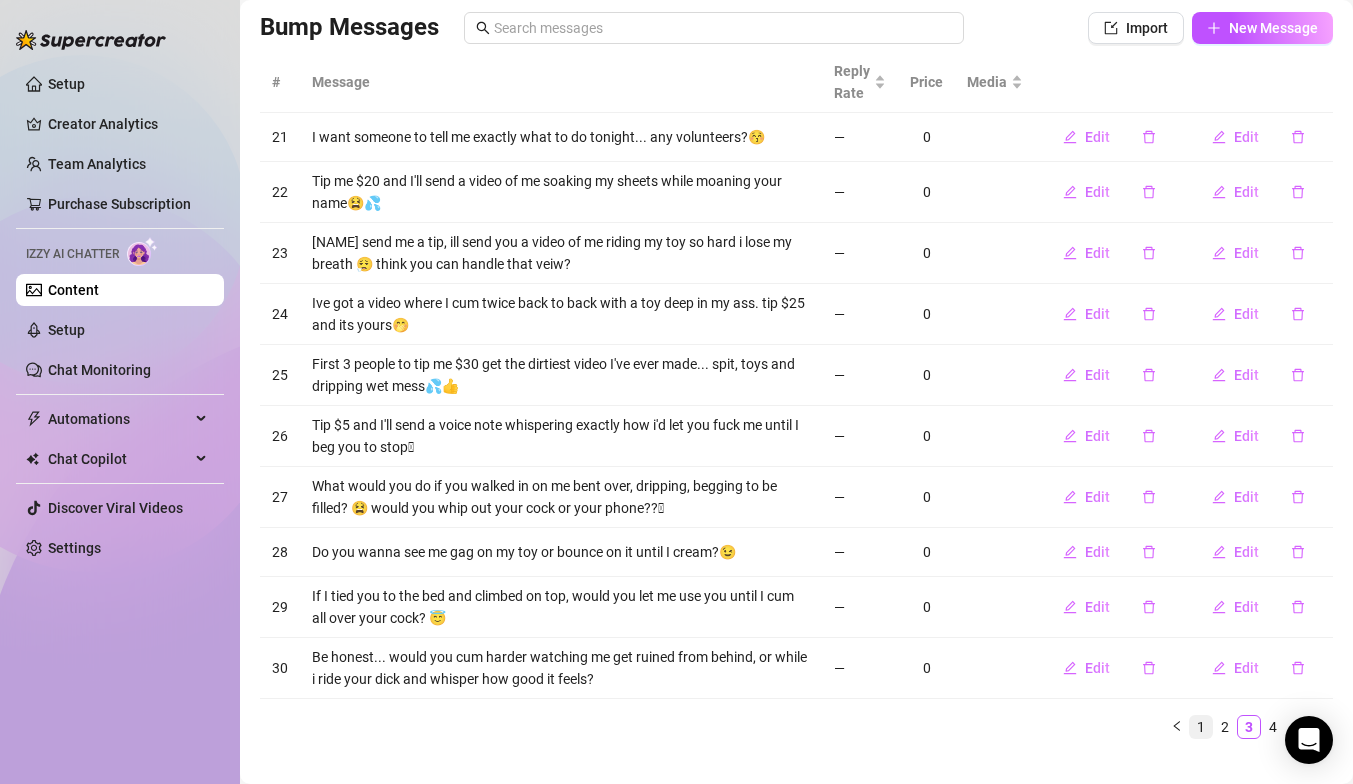 click on "1" at bounding box center [1201, 727] 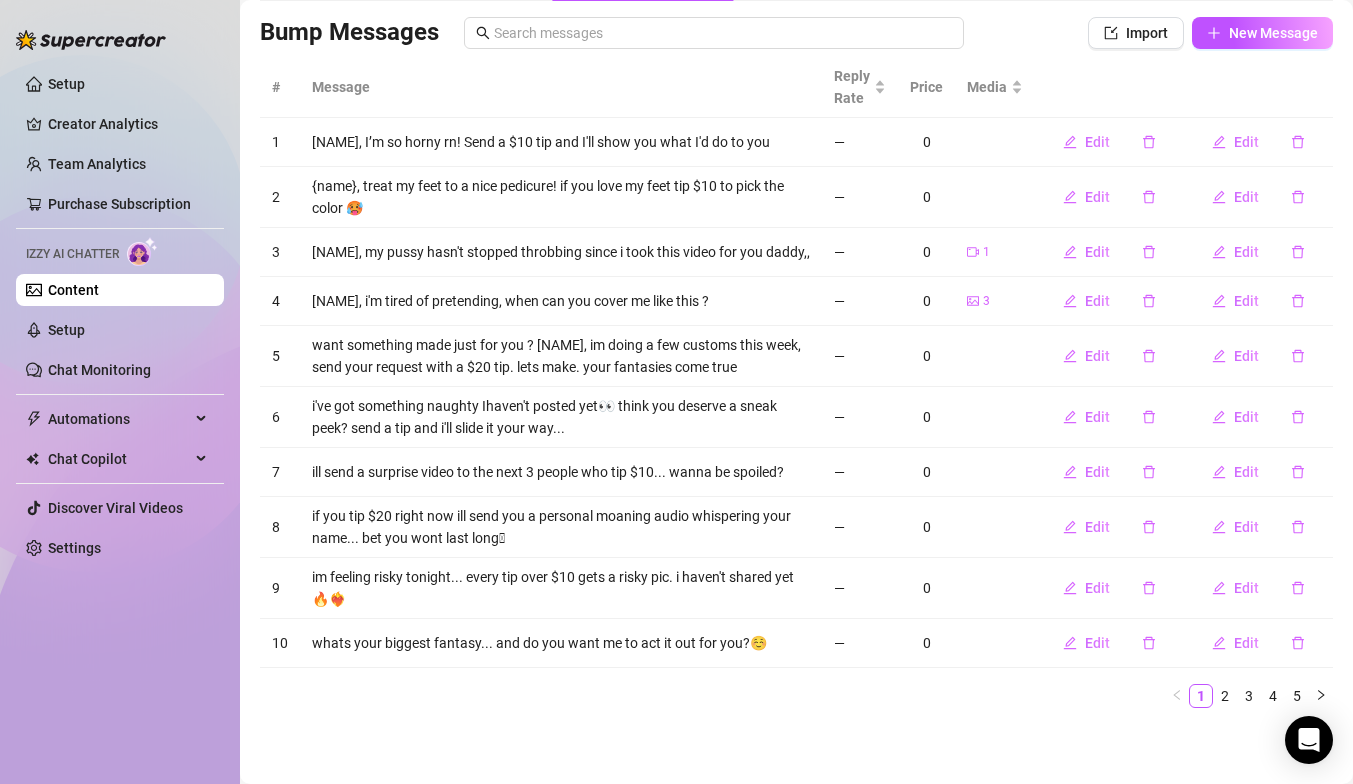 scroll, scrollTop: 133, scrollLeft: 0, axis: vertical 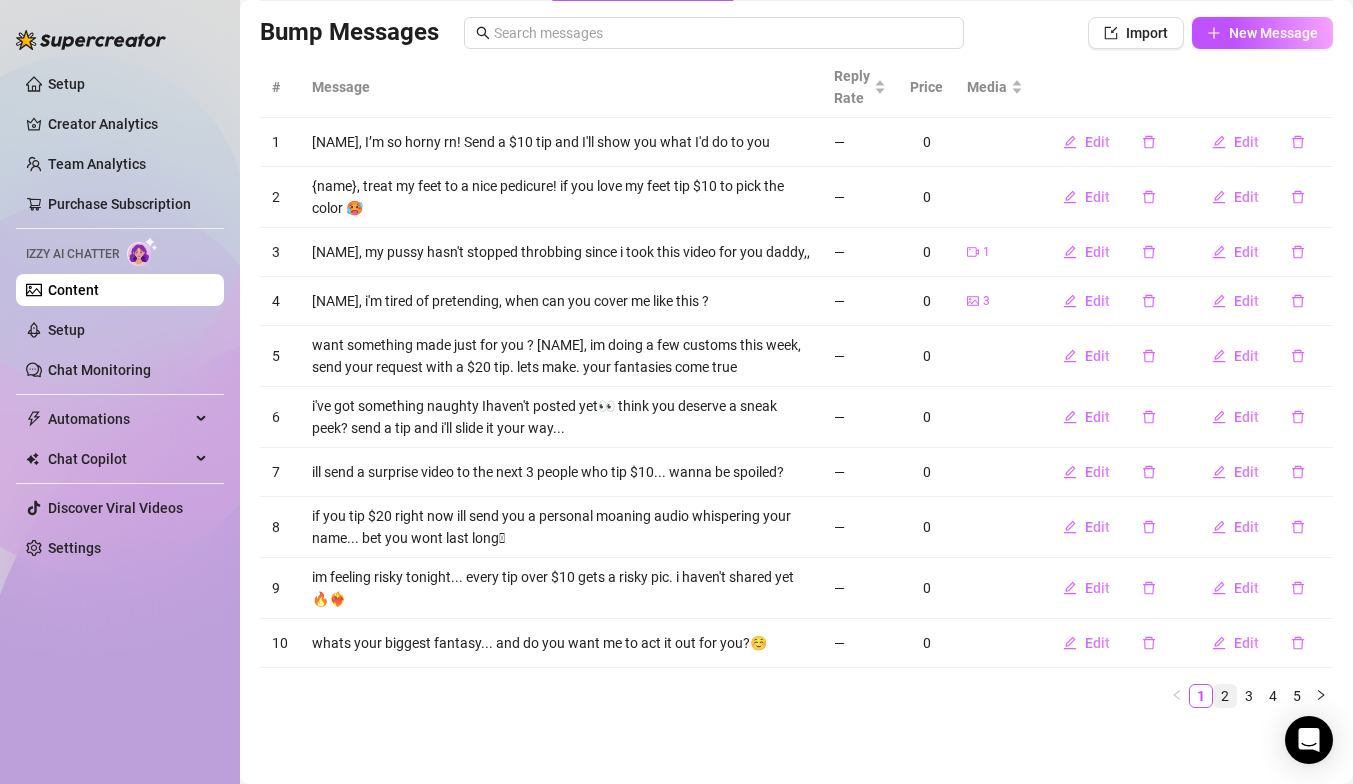 click on "2" at bounding box center (1225, 696) 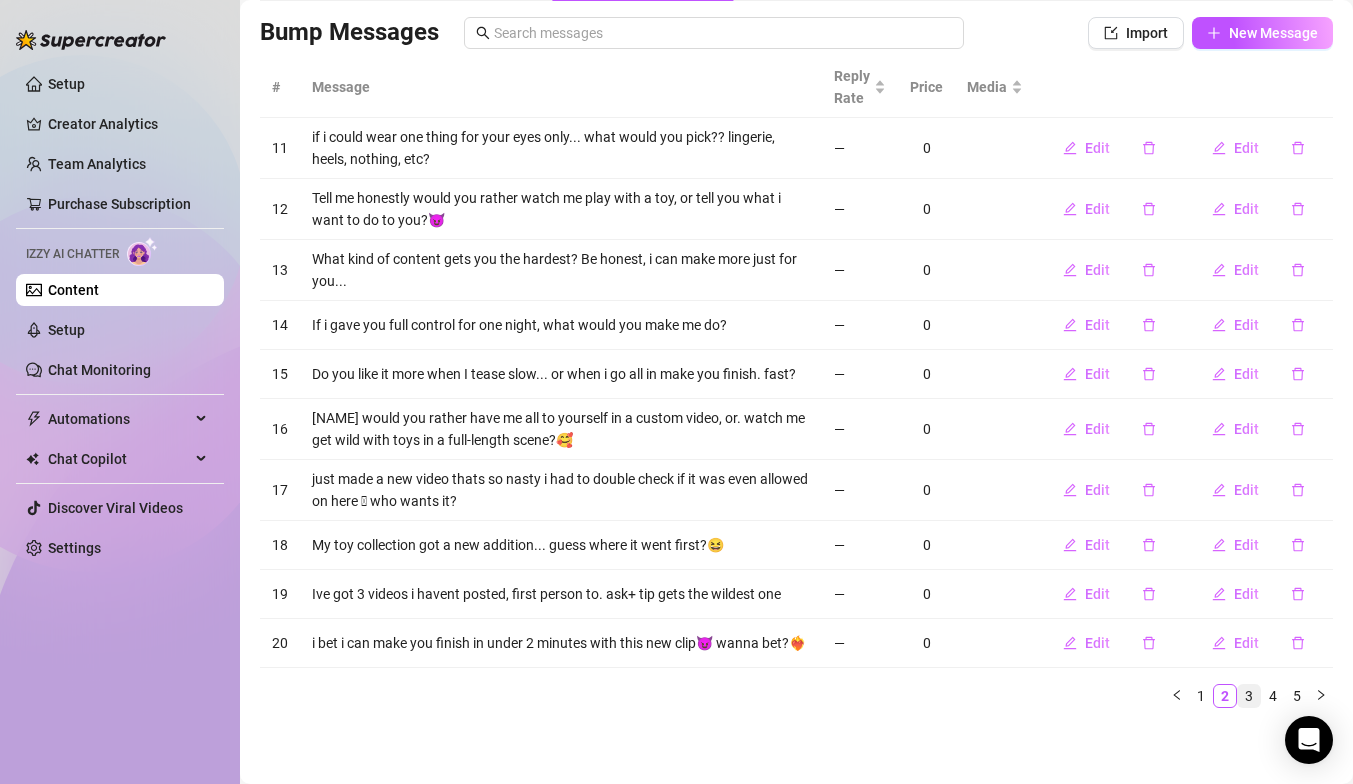 click on "3" at bounding box center [1249, 696] 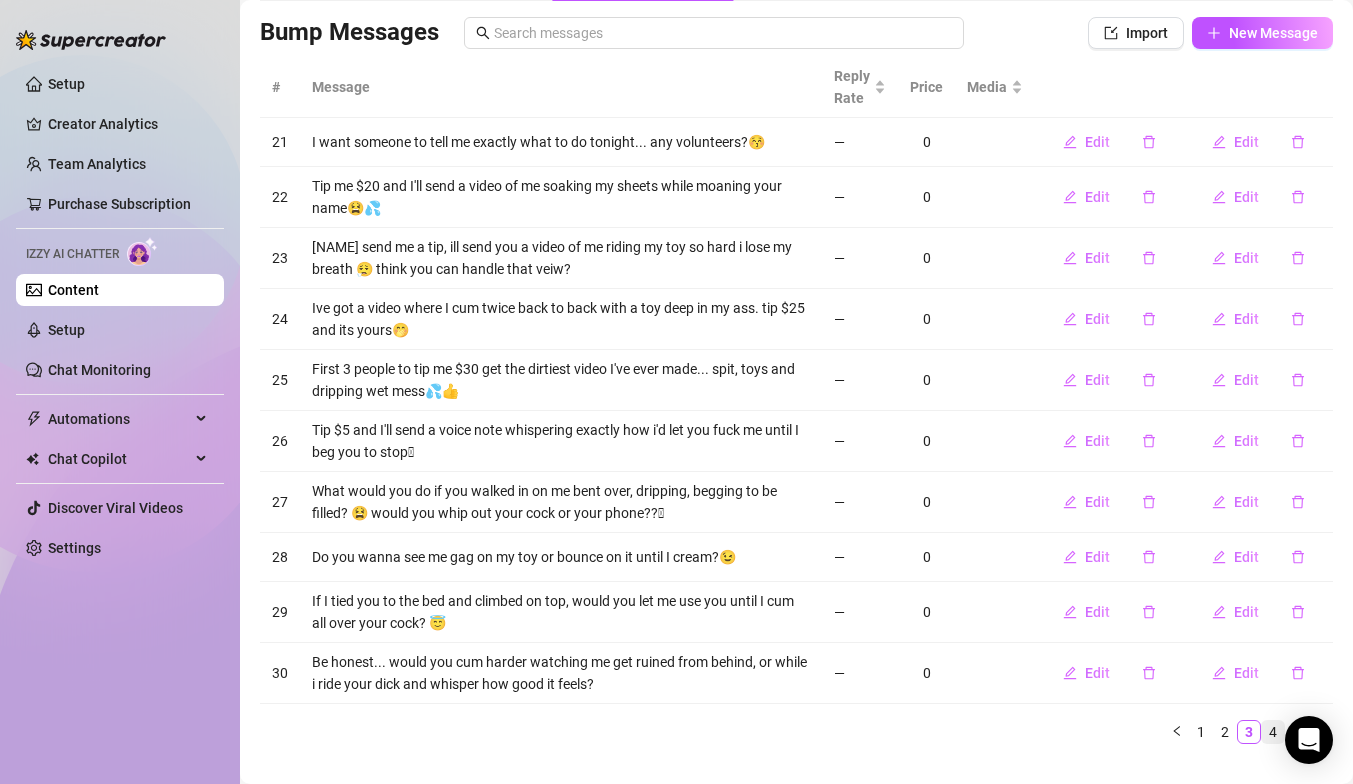 click on "4" at bounding box center (1273, 732) 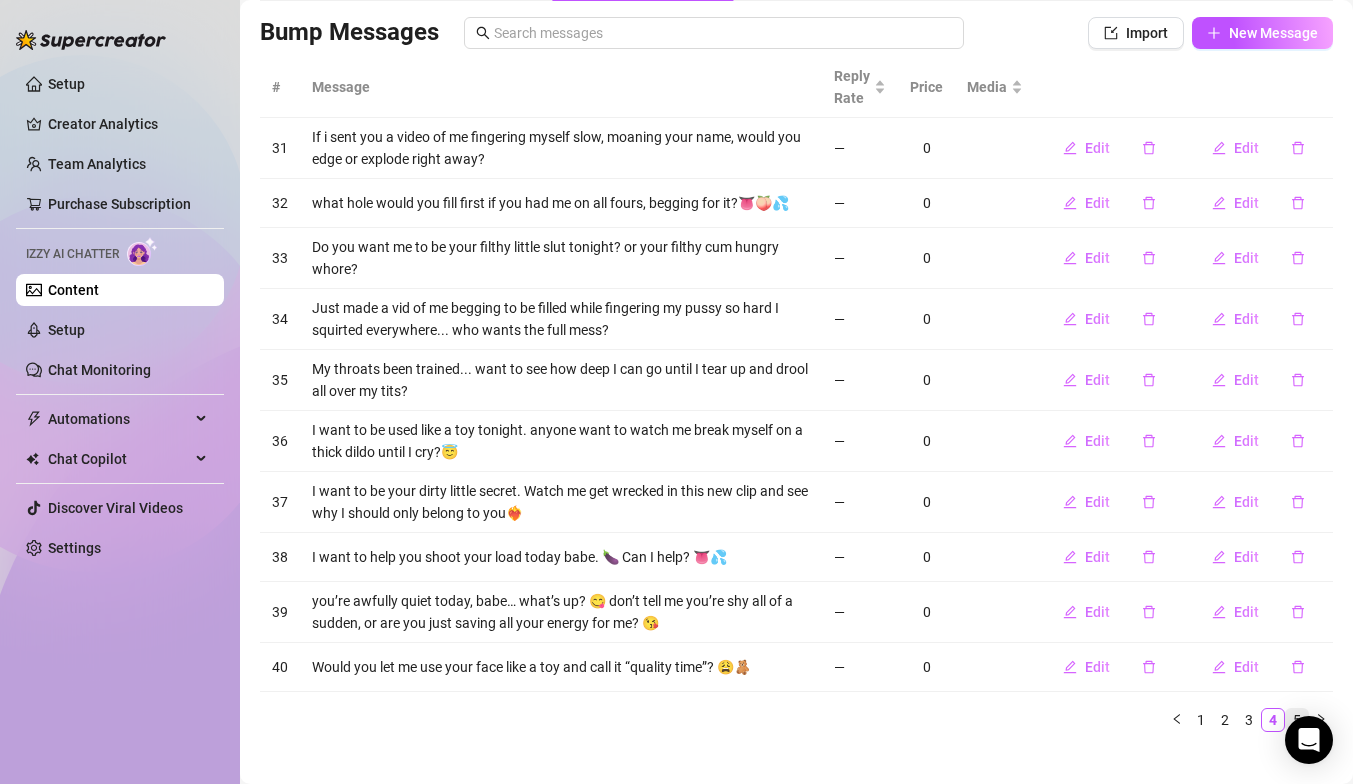 click on "5" at bounding box center (1297, 720) 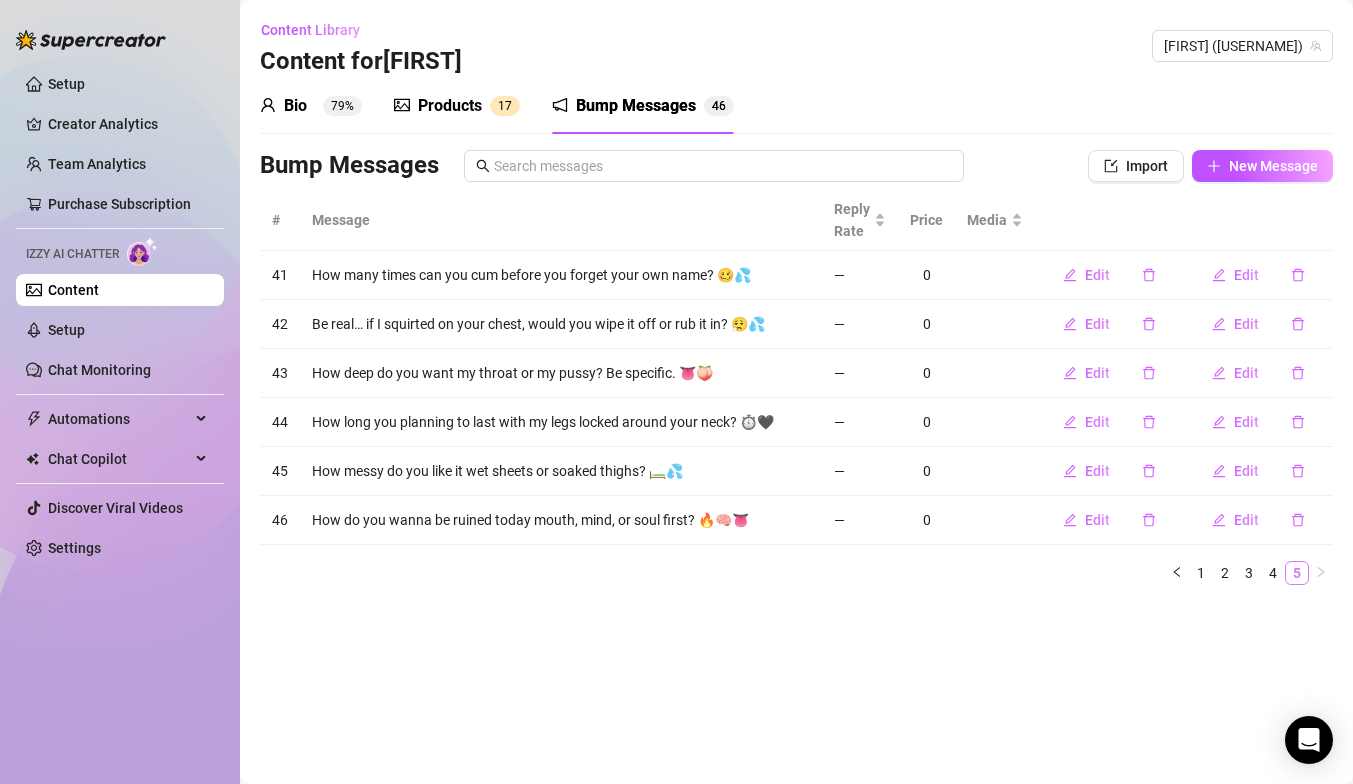 scroll, scrollTop: 0, scrollLeft: 0, axis: both 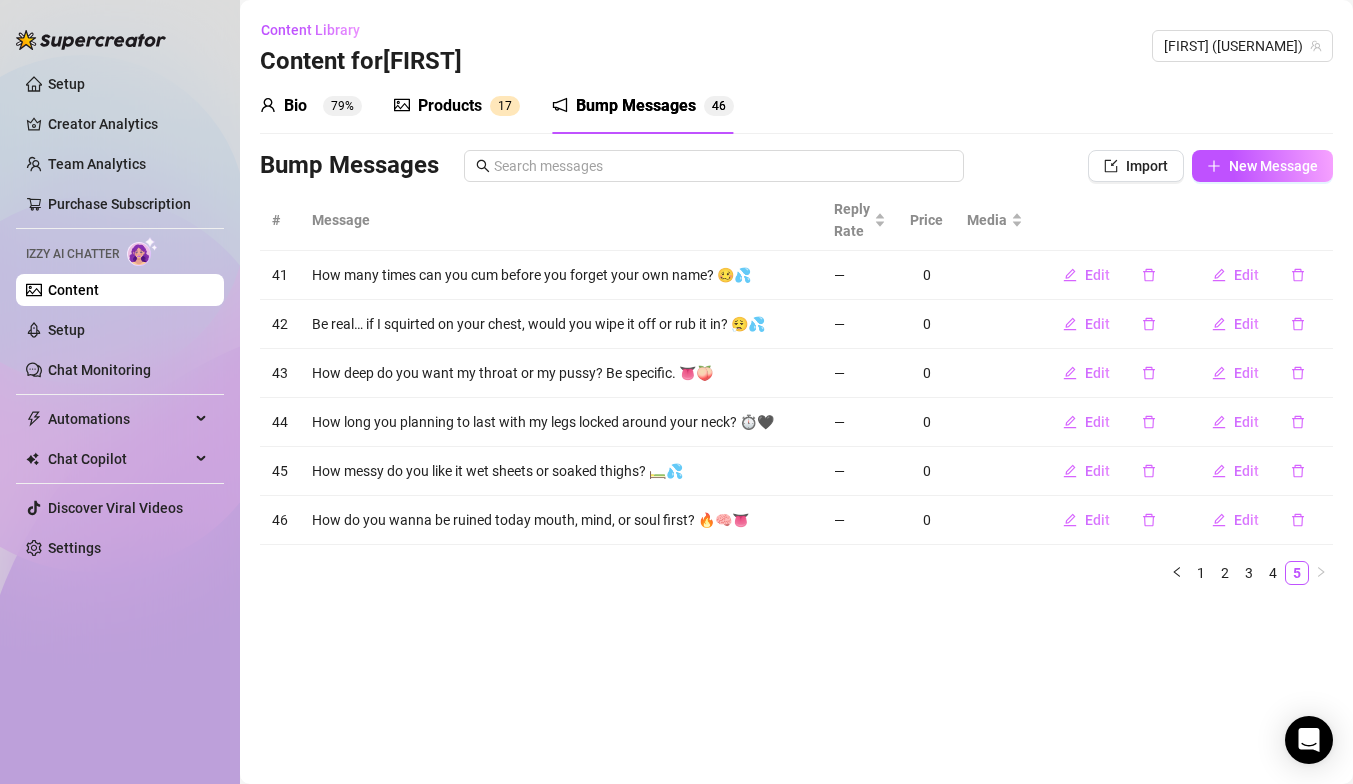 click on "Products 1 7" at bounding box center [457, 106] 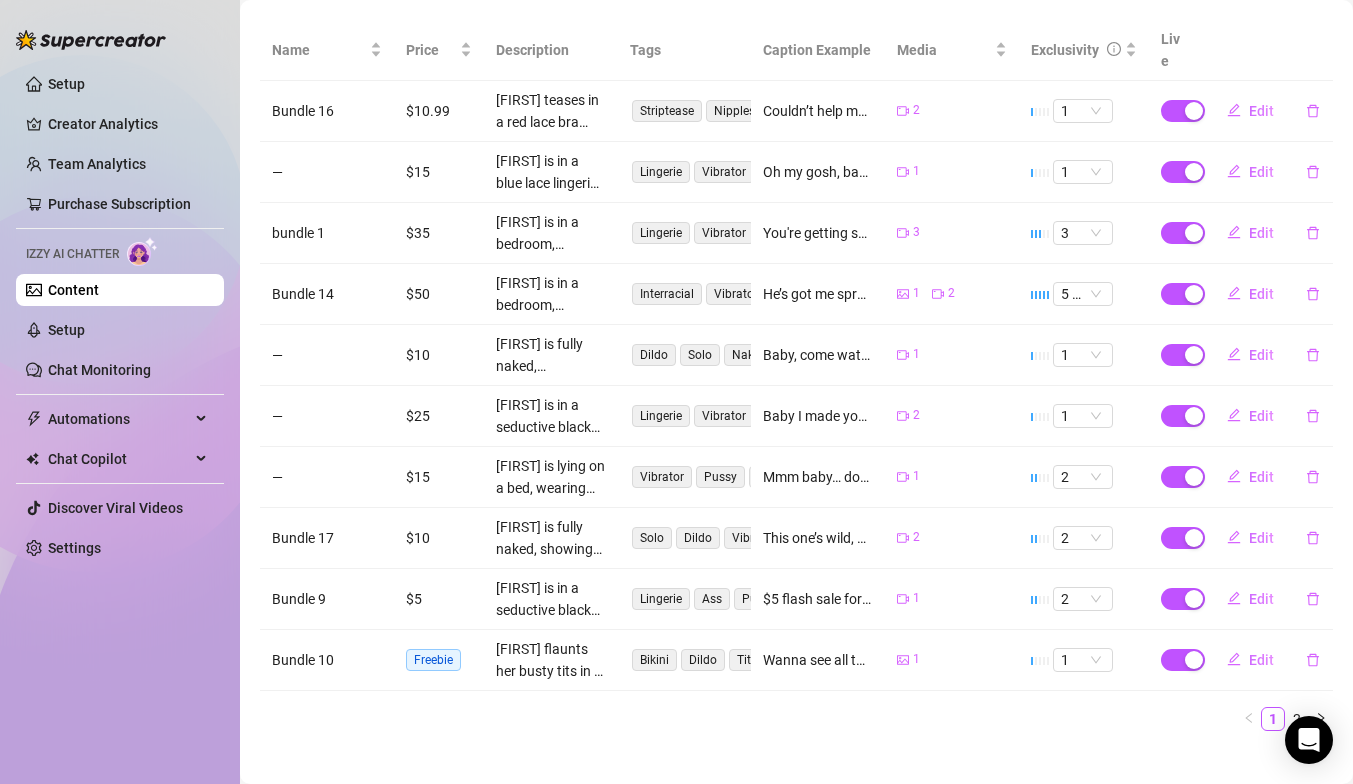 scroll, scrollTop: 0, scrollLeft: 0, axis: both 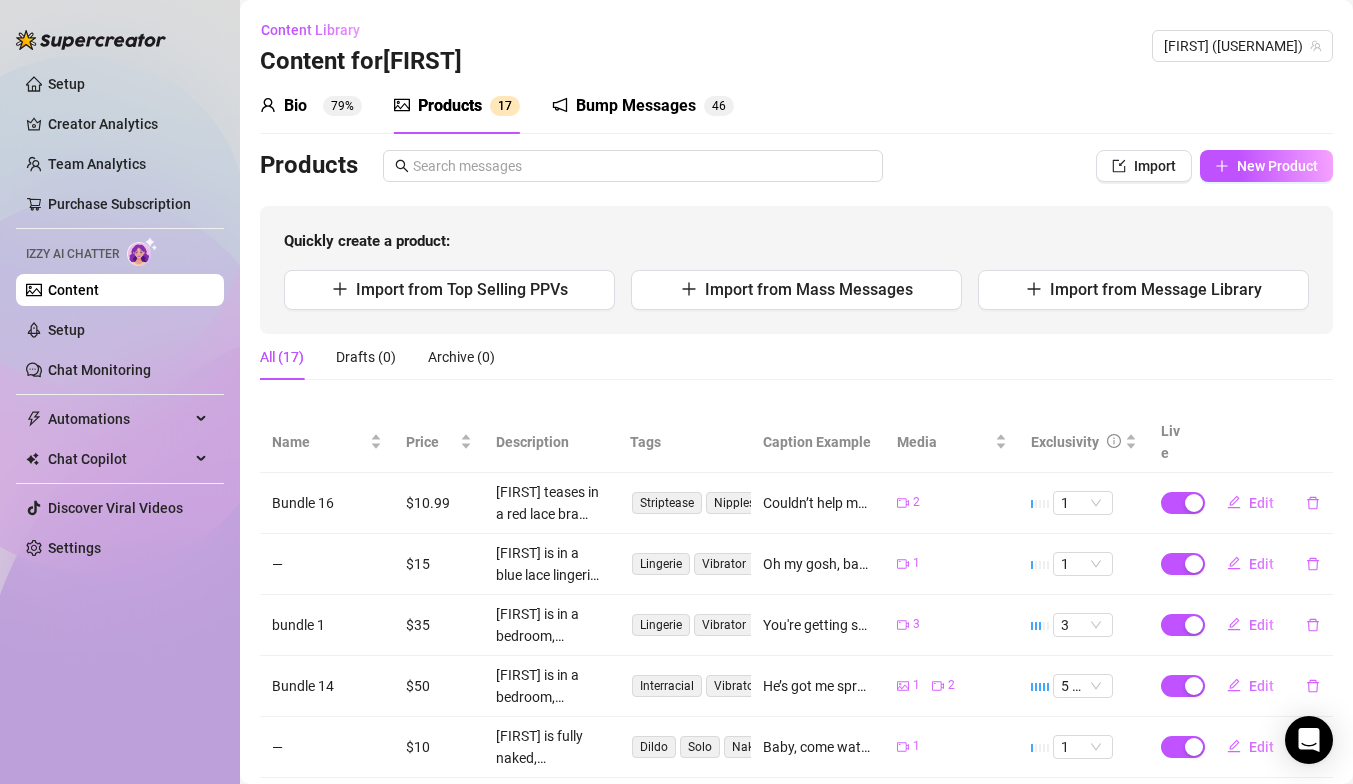 click on "79%" at bounding box center [342, 106] 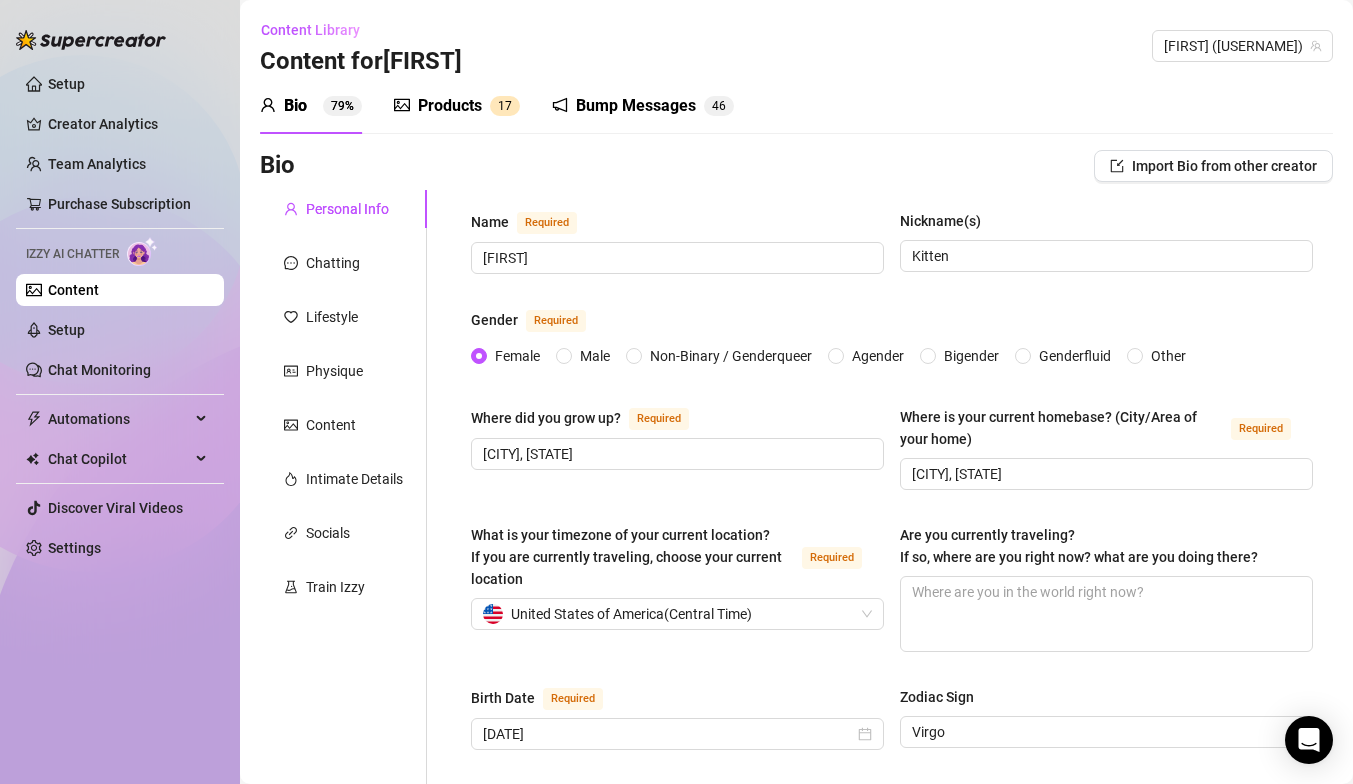 click on "Content Library Content for [FIRST] [LAST] (monstrumzzz)" at bounding box center (796, 46) 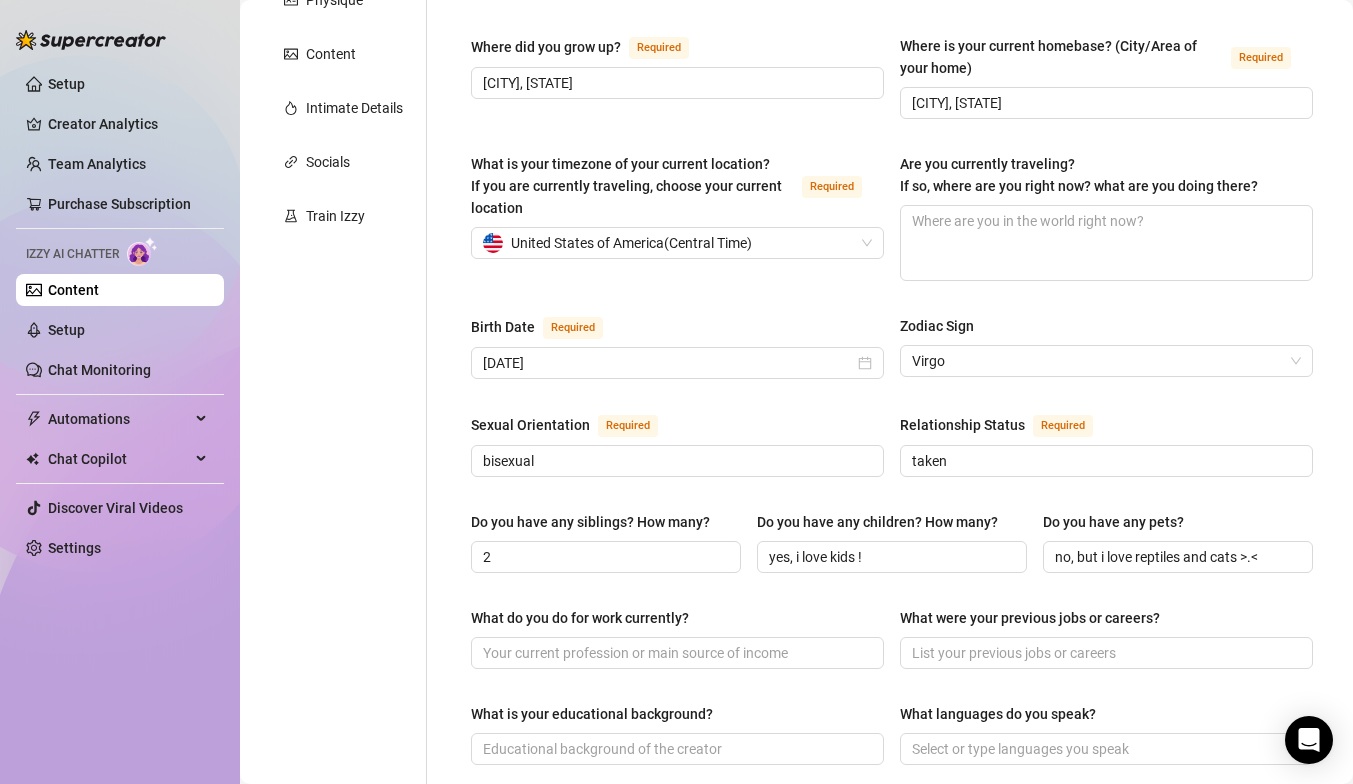 scroll, scrollTop: 157, scrollLeft: 0, axis: vertical 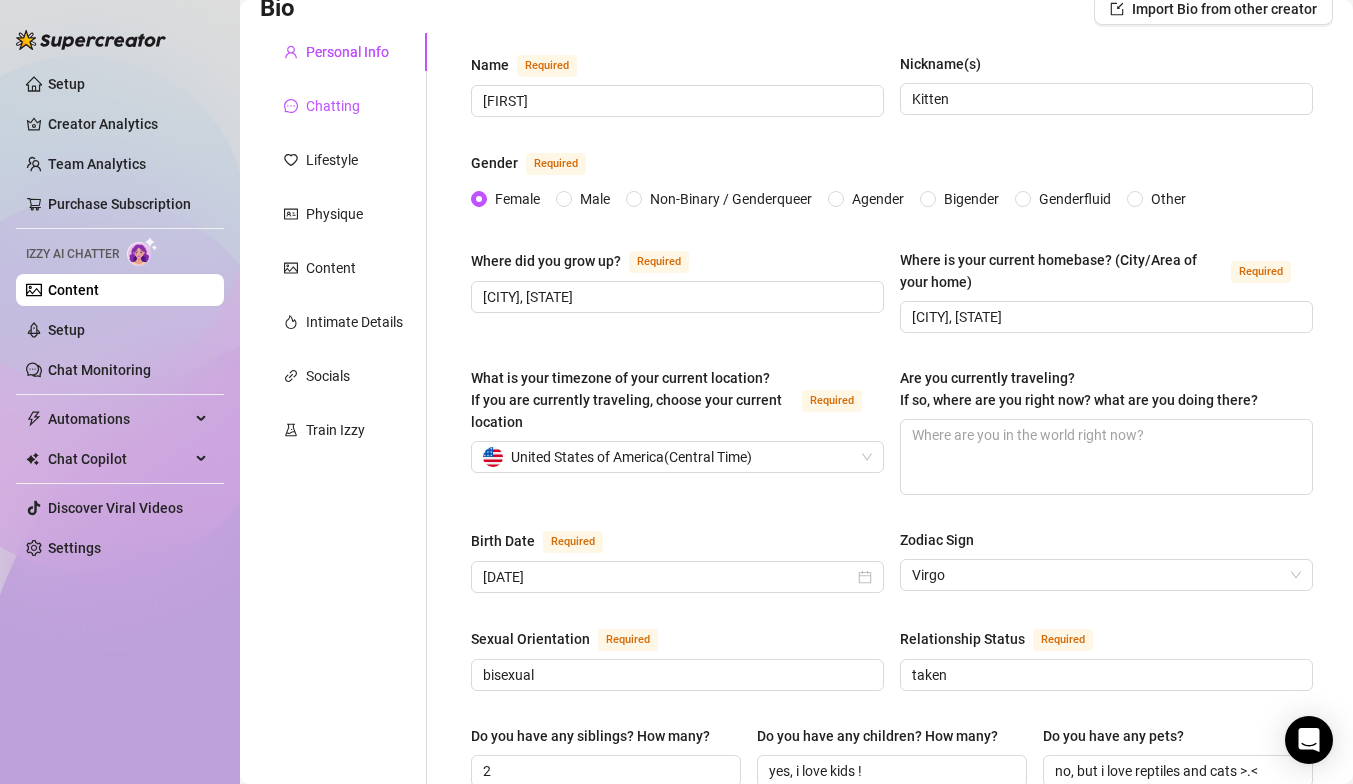 click on "Chatting" at bounding box center (333, 106) 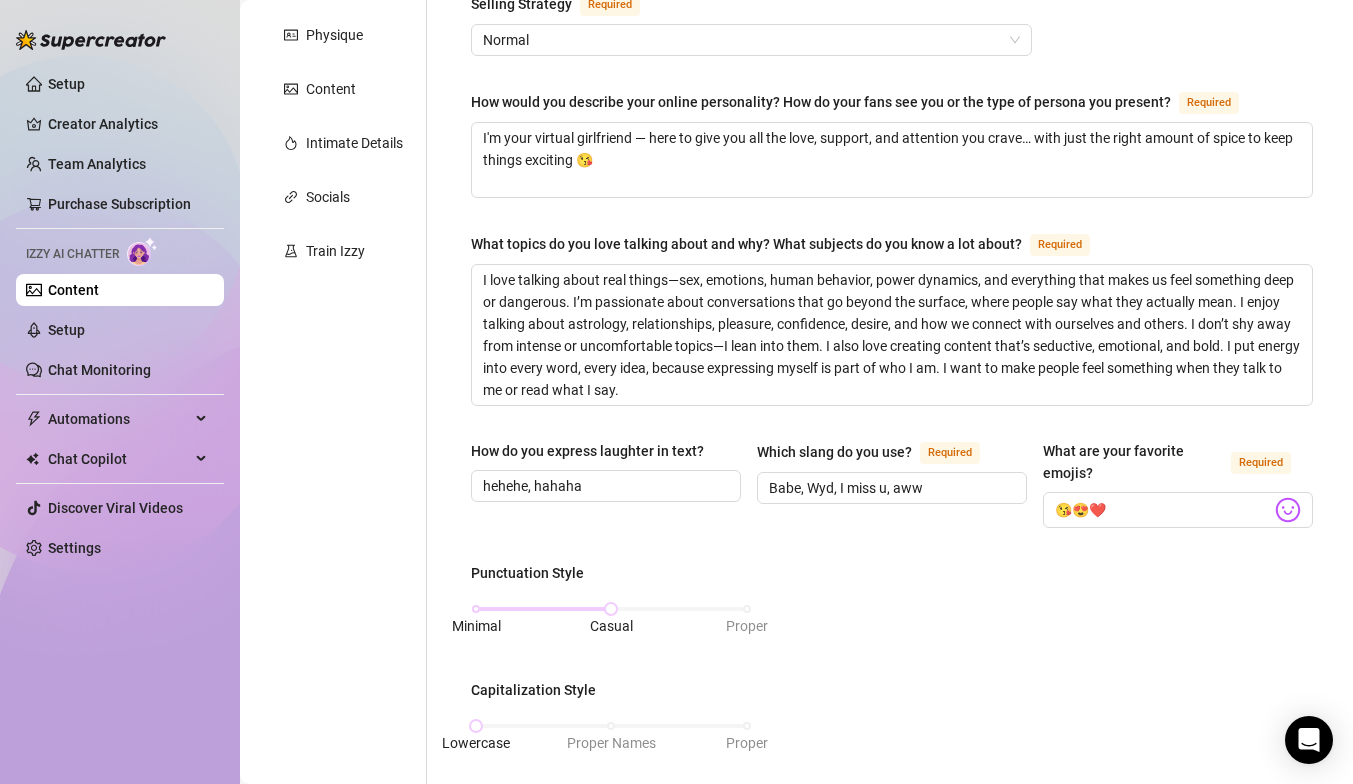 scroll, scrollTop: 0, scrollLeft: 0, axis: both 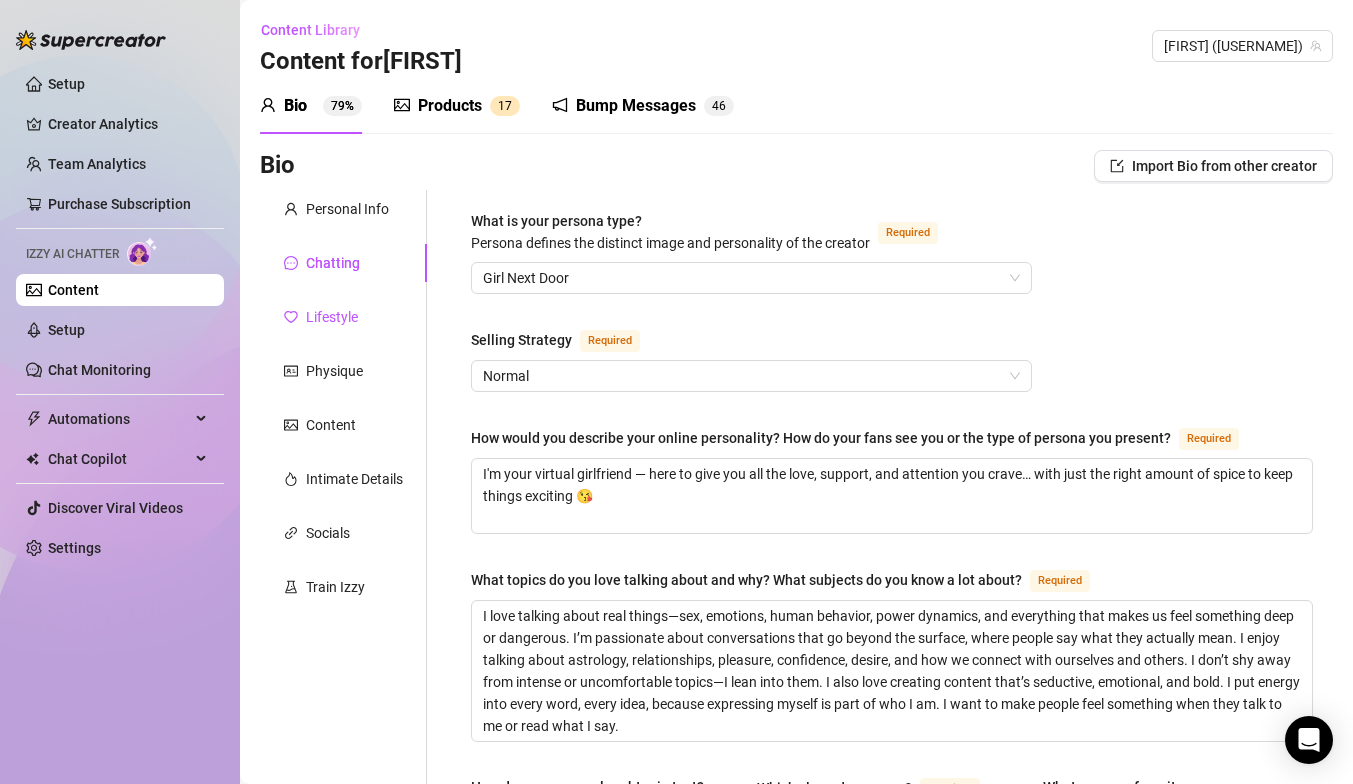 click on "Lifestyle" at bounding box center [332, 317] 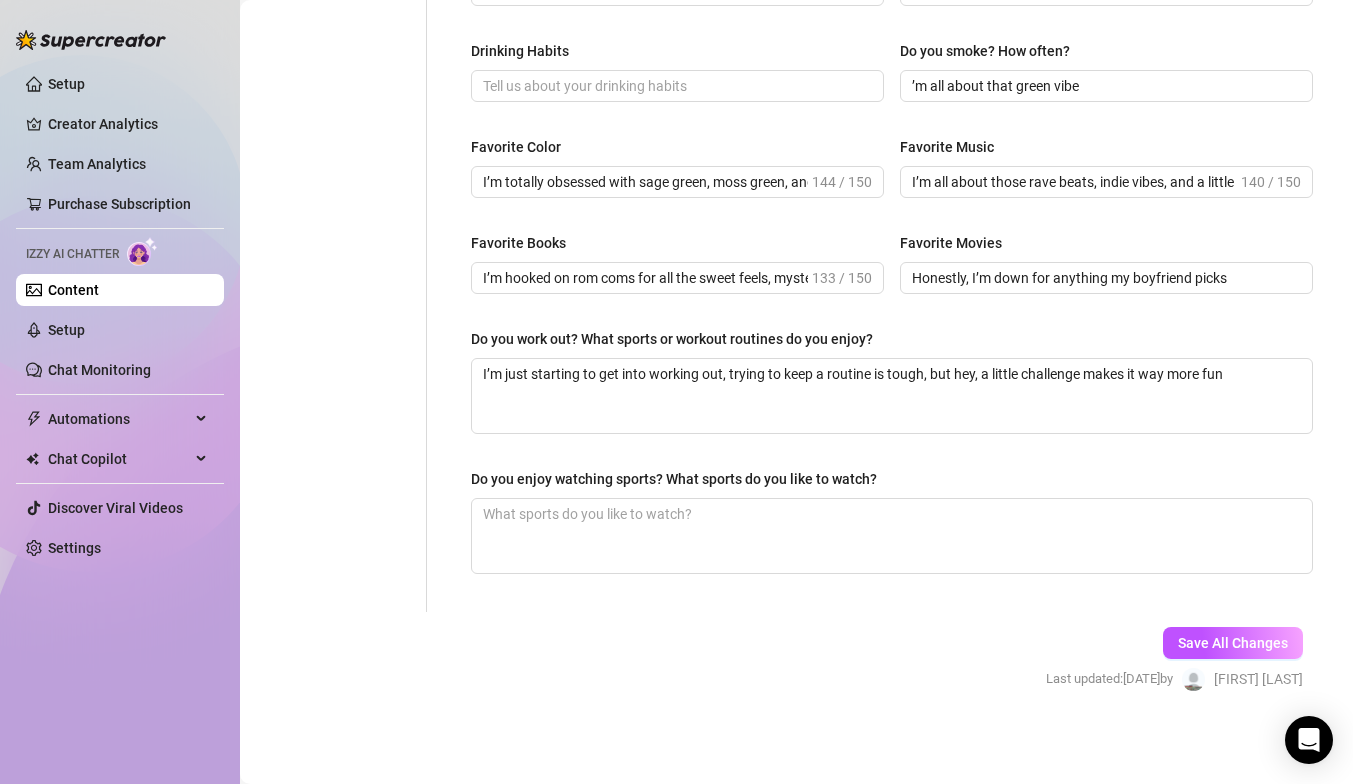 scroll, scrollTop: 0, scrollLeft: 0, axis: both 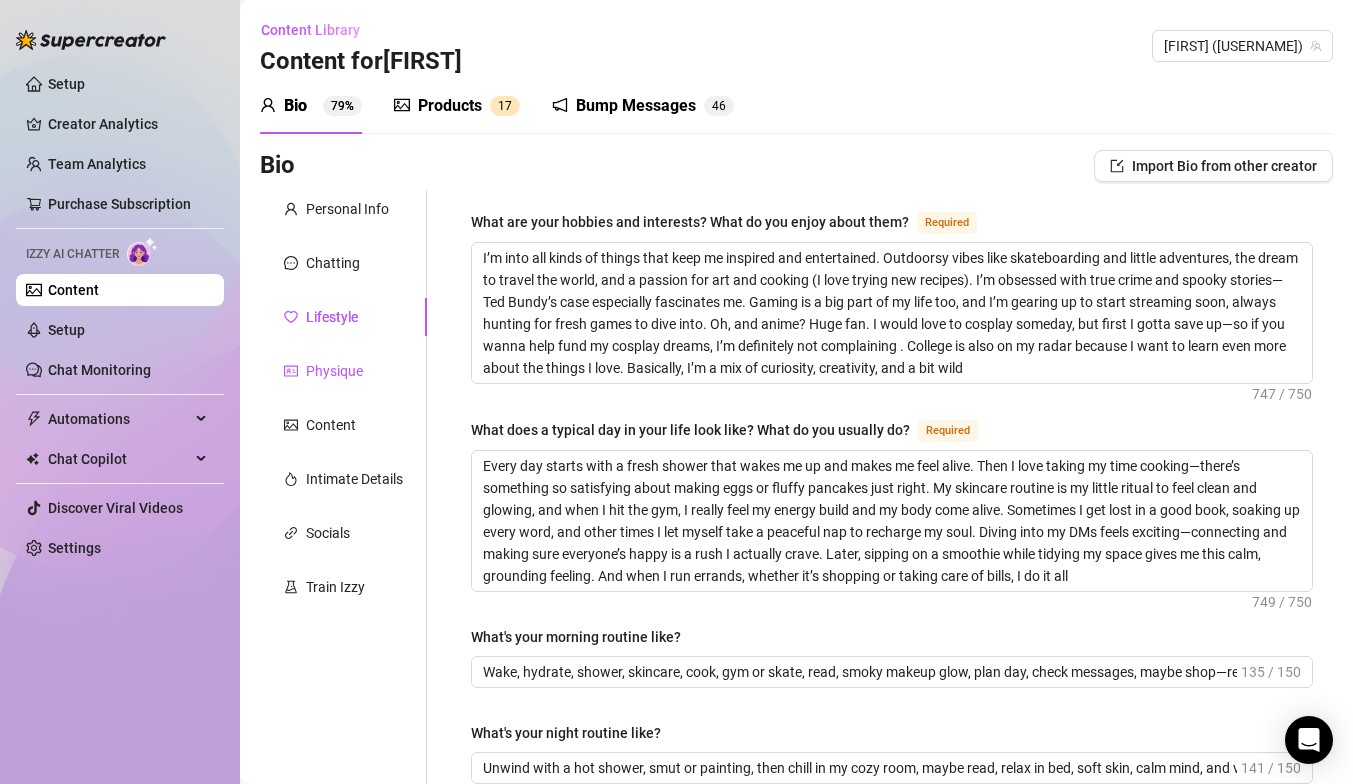 click on "Physique" at bounding box center [334, 371] 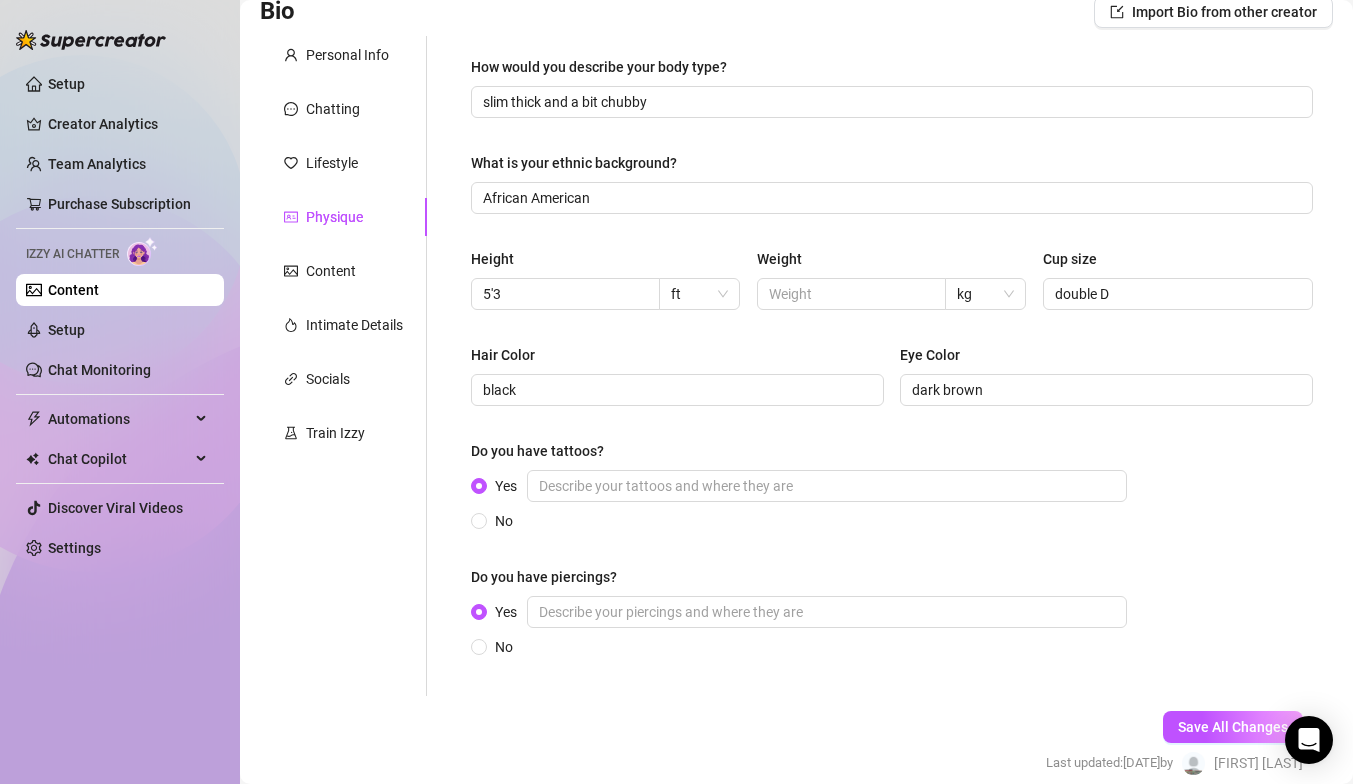 scroll, scrollTop: 0, scrollLeft: 0, axis: both 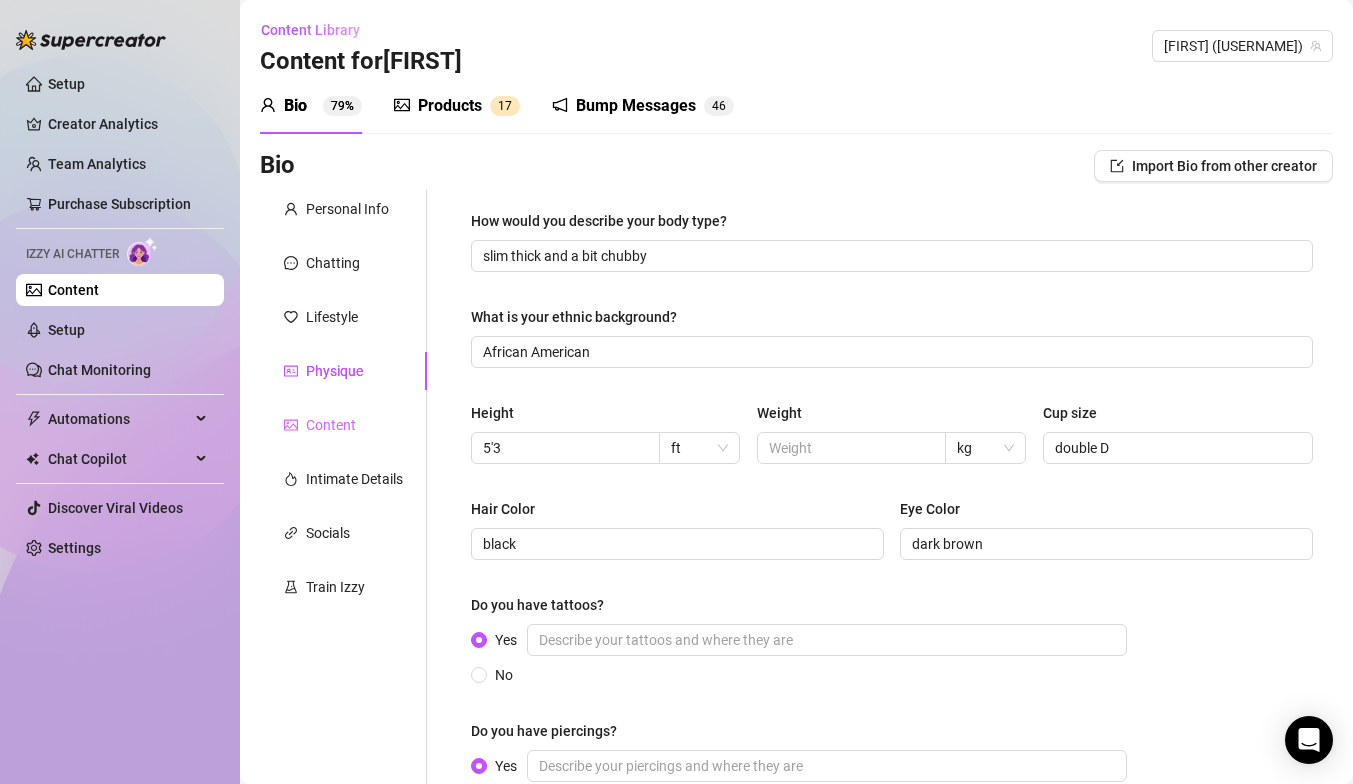 click on "Content" at bounding box center (343, 425) 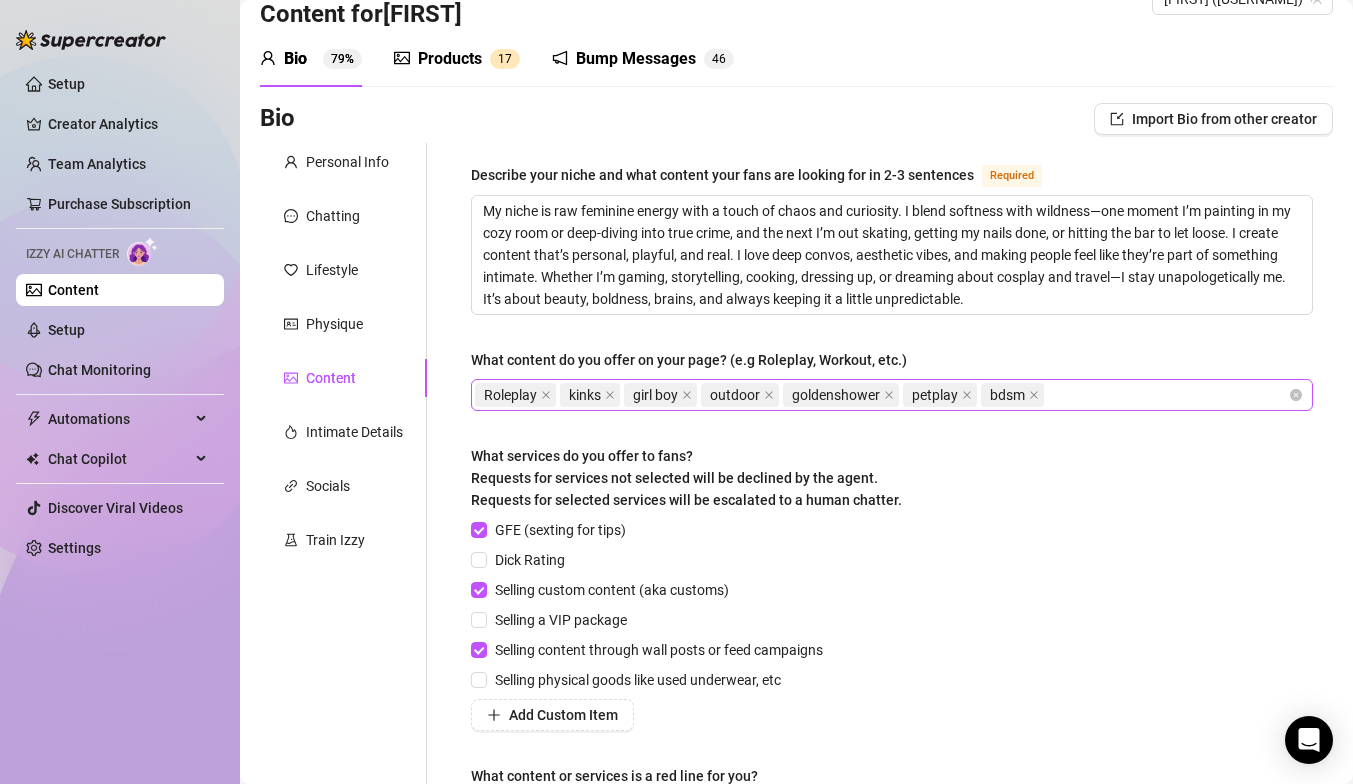 scroll, scrollTop: 0, scrollLeft: 0, axis: both 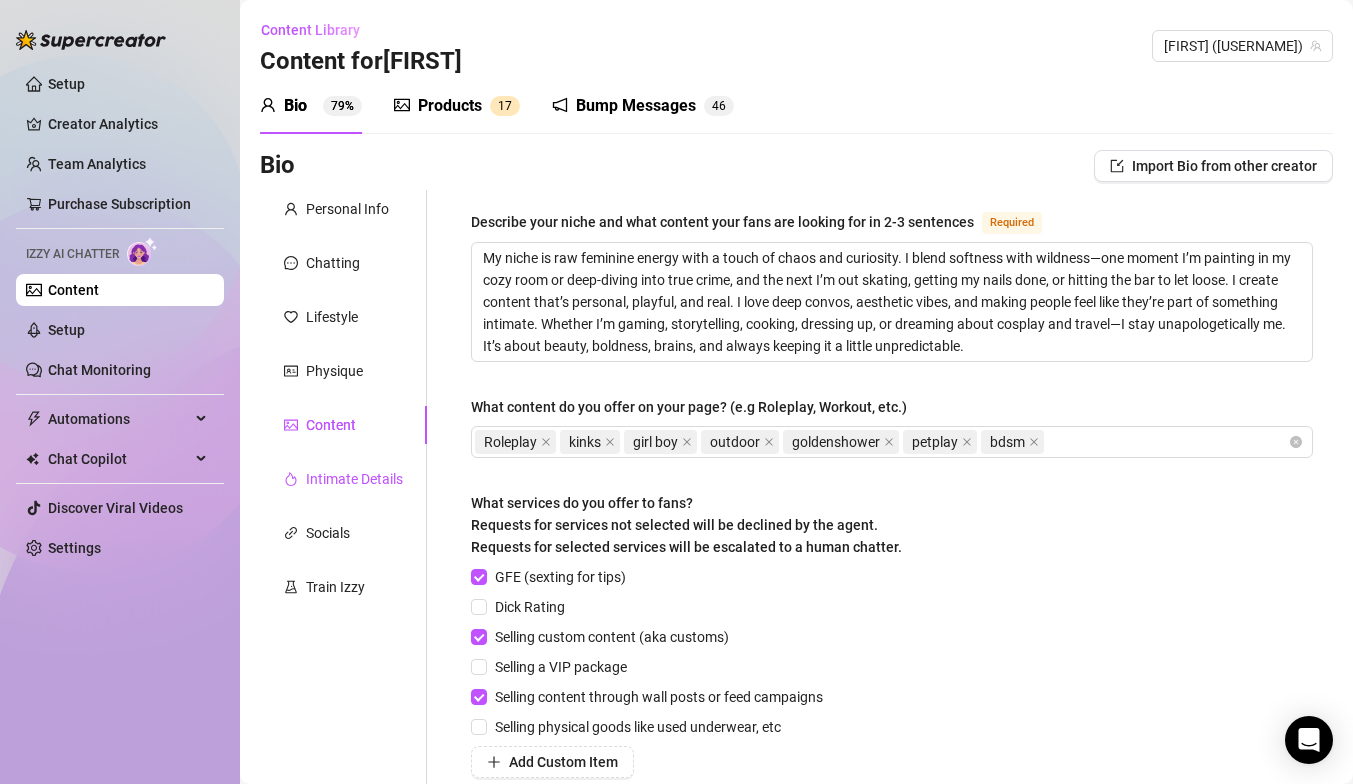 click on "Intimate Details" at bounding box center [354, 479] 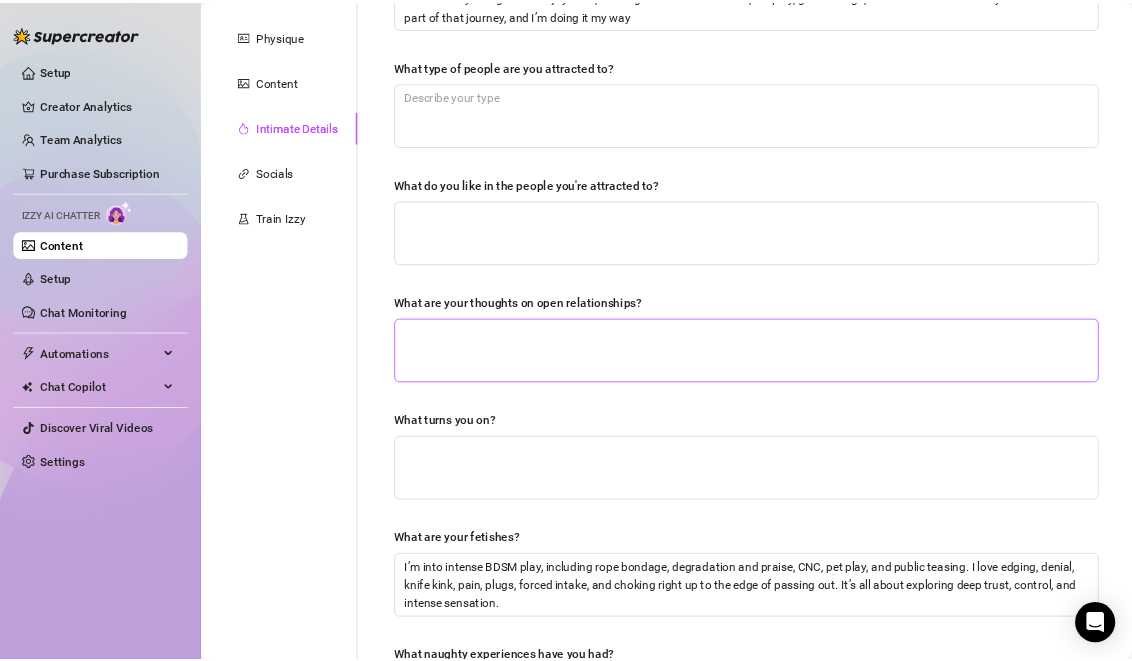 scroll, scrollTop: 0, scrollLeft: 0, axis: both 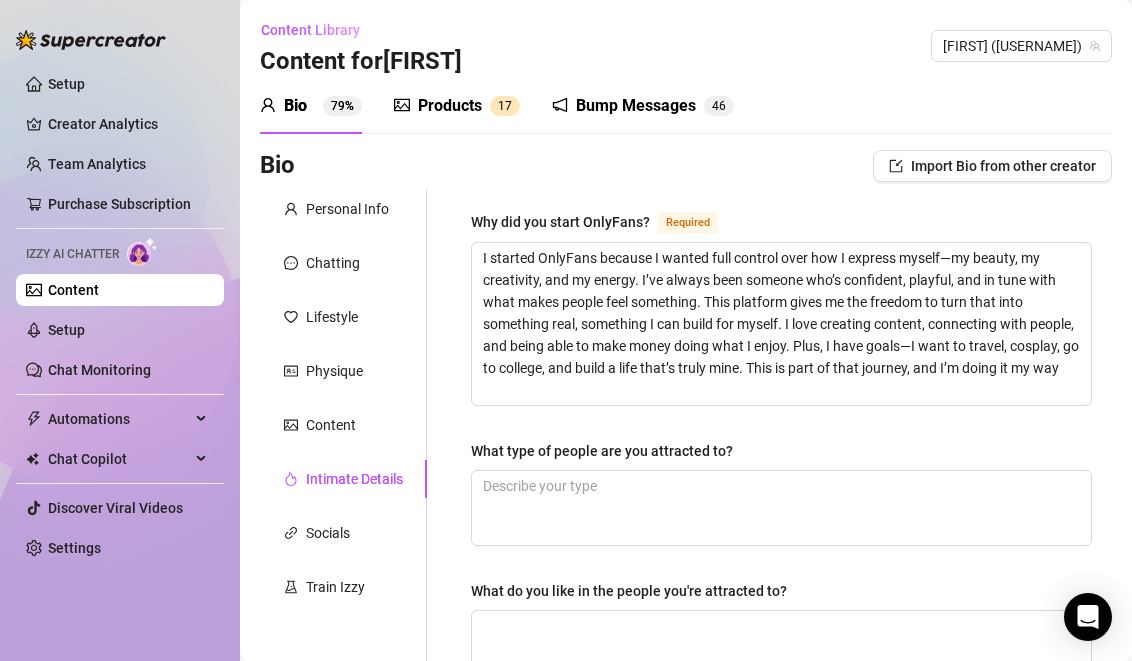 type 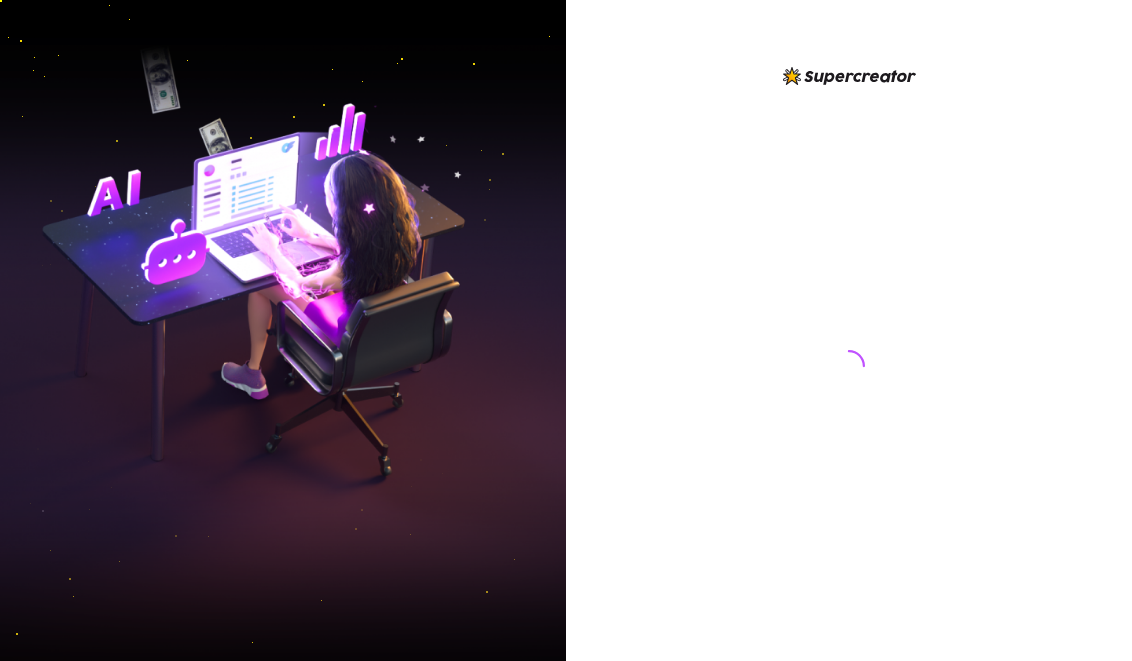 scroll, scrollTop: 0, scrollLeft: 0, axis: both 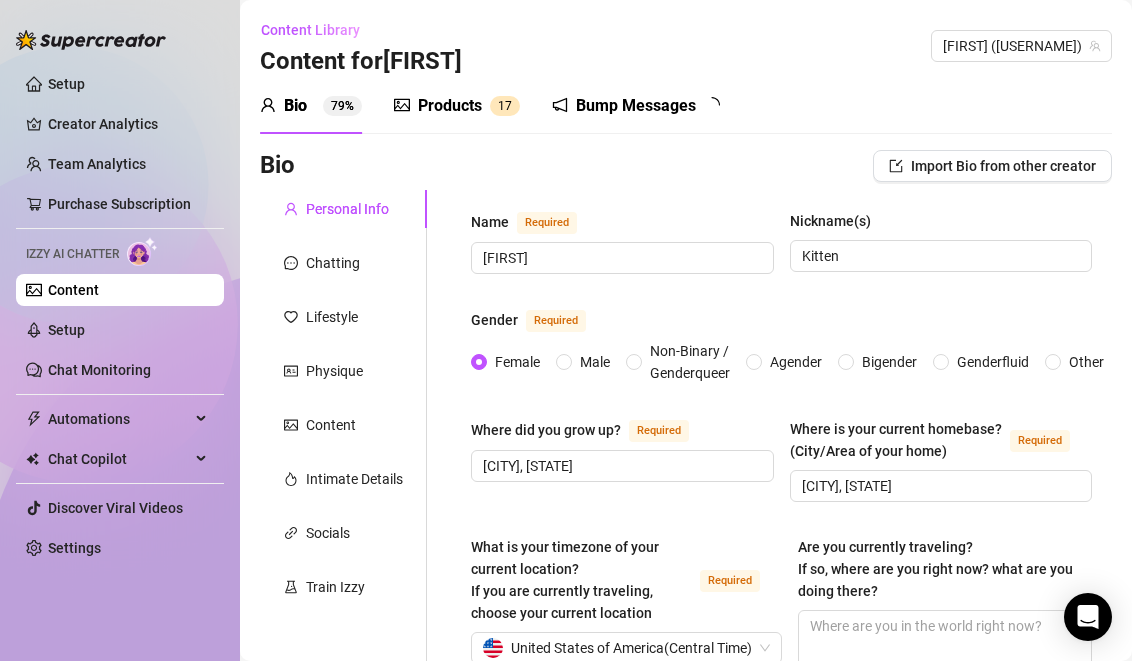 type 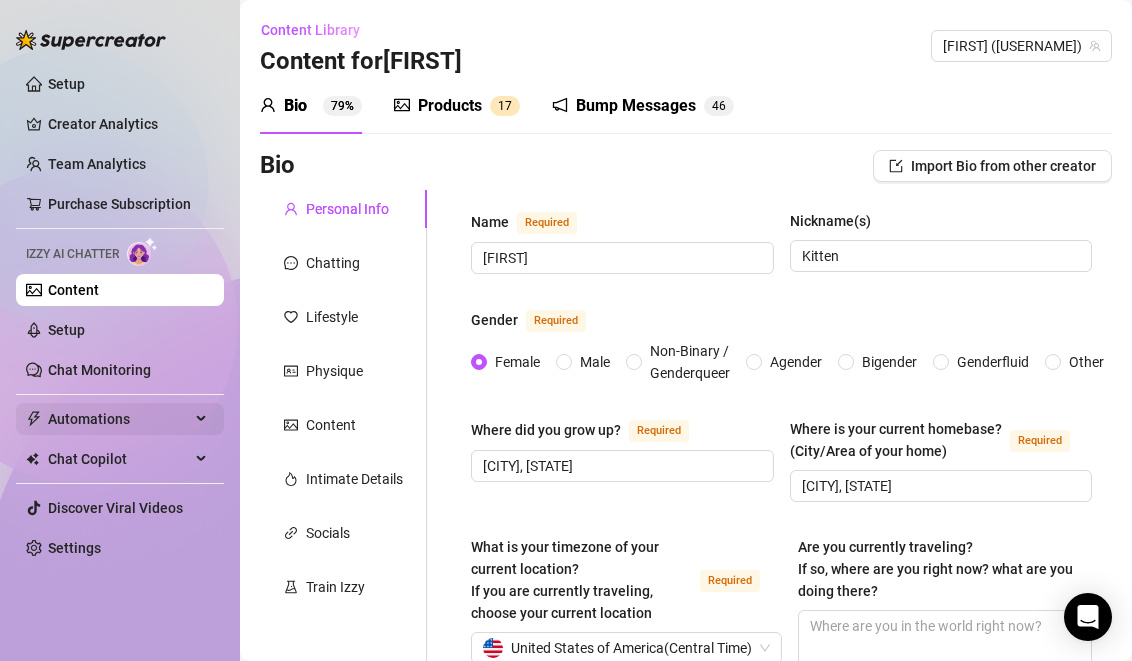 type on "[MONTH] [DAY], [YEAR]" 